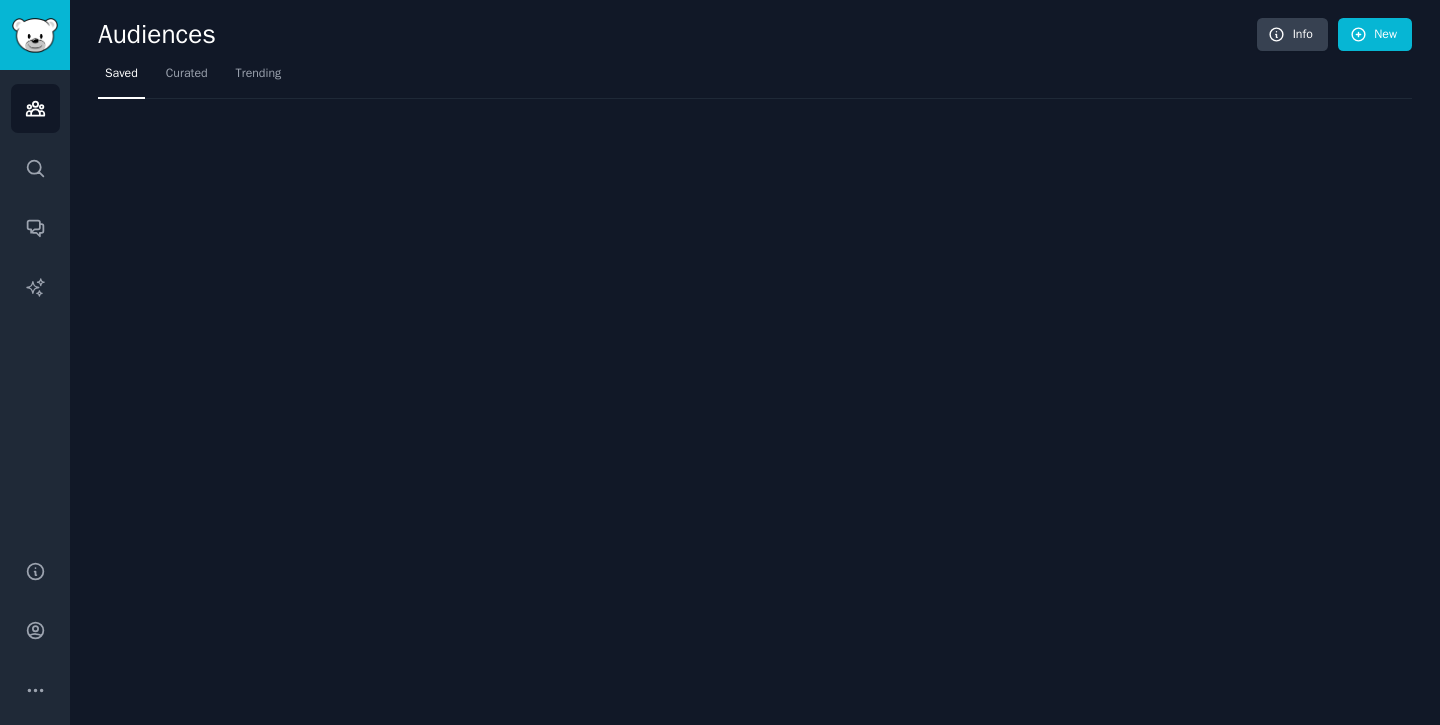 scroll, scrollTop: 0, scrollLeft: 0, axis: both 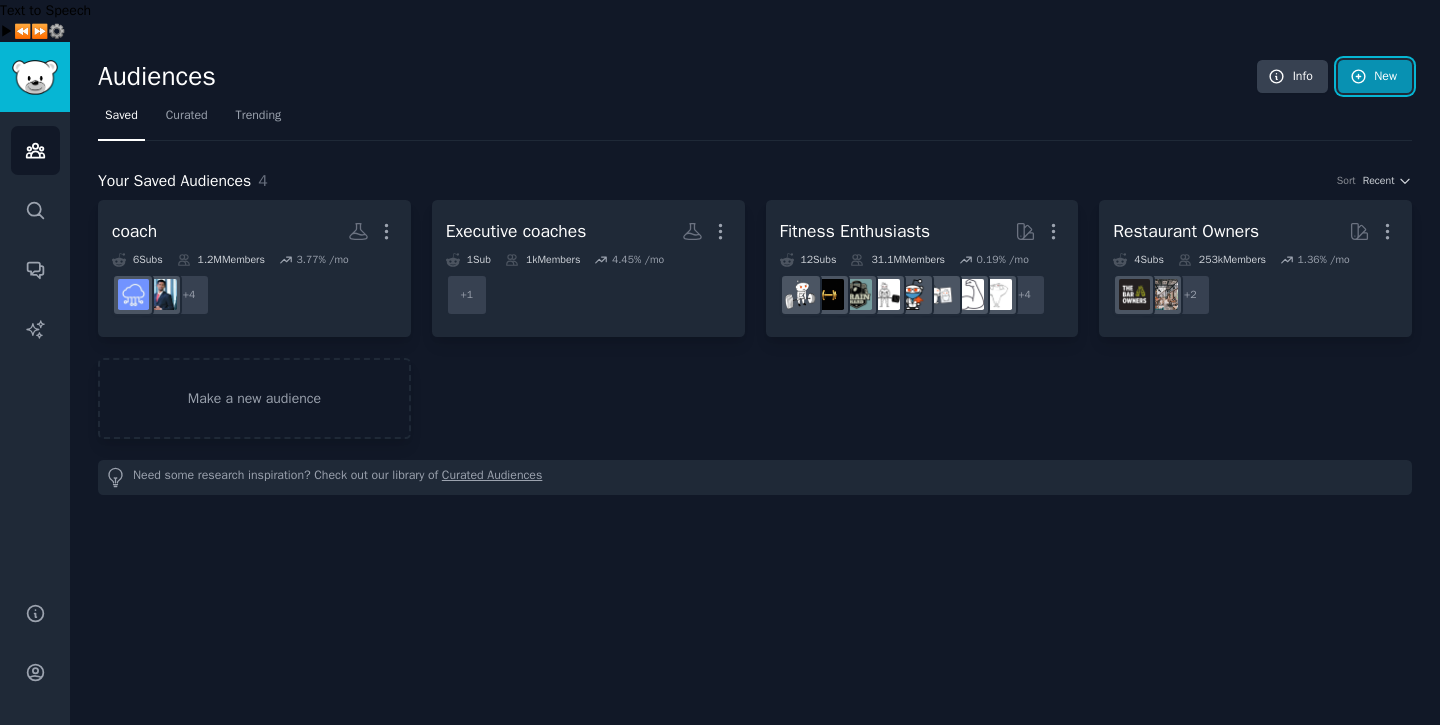 click on "New" at bounding box center (1375, 77) 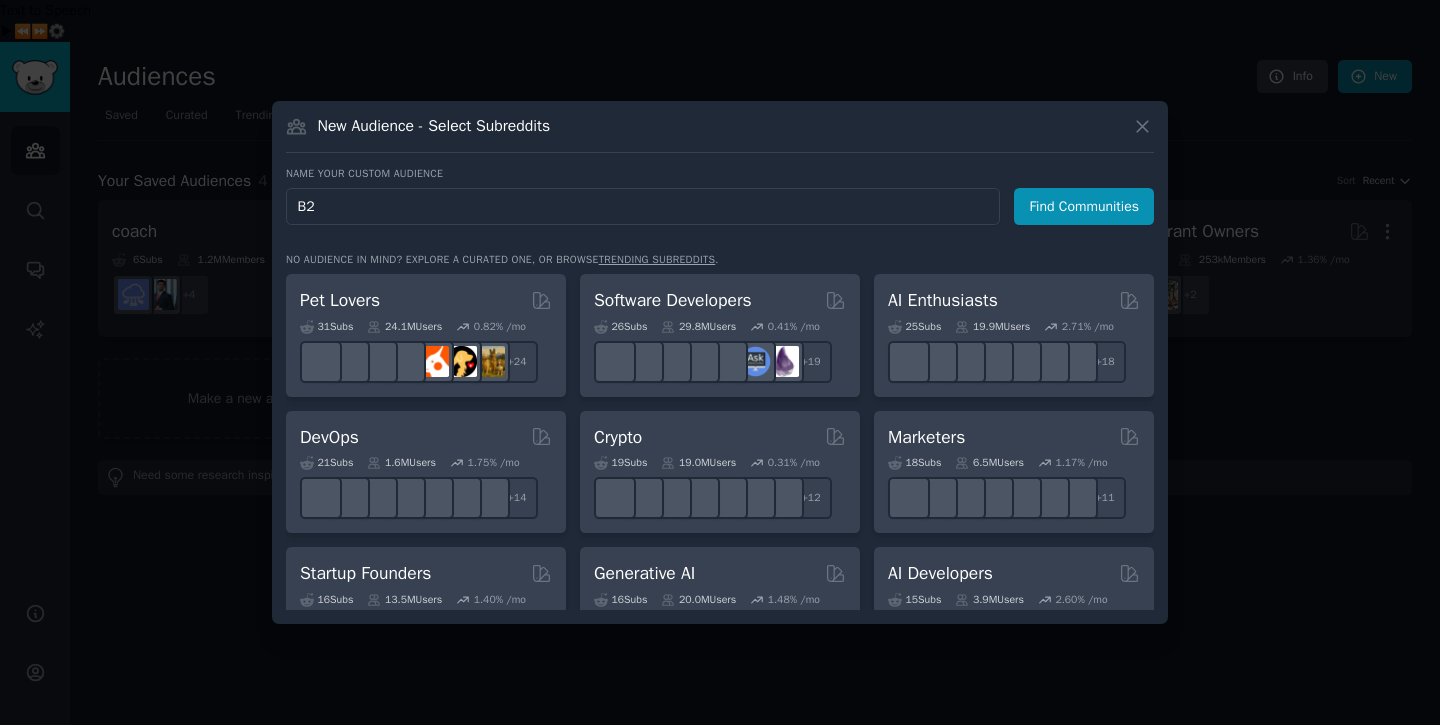 type on "B2B" 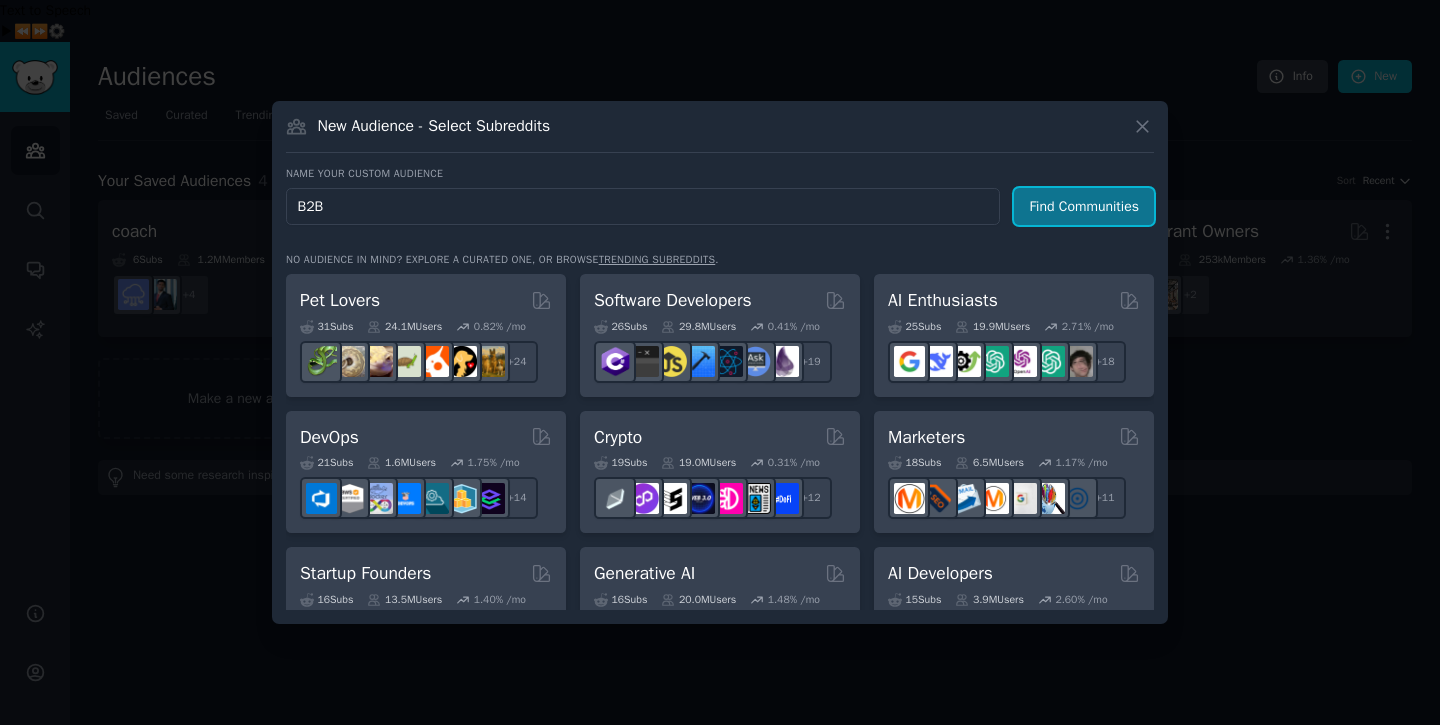 click on "Find Communities" at bounding box center [1084, 206] 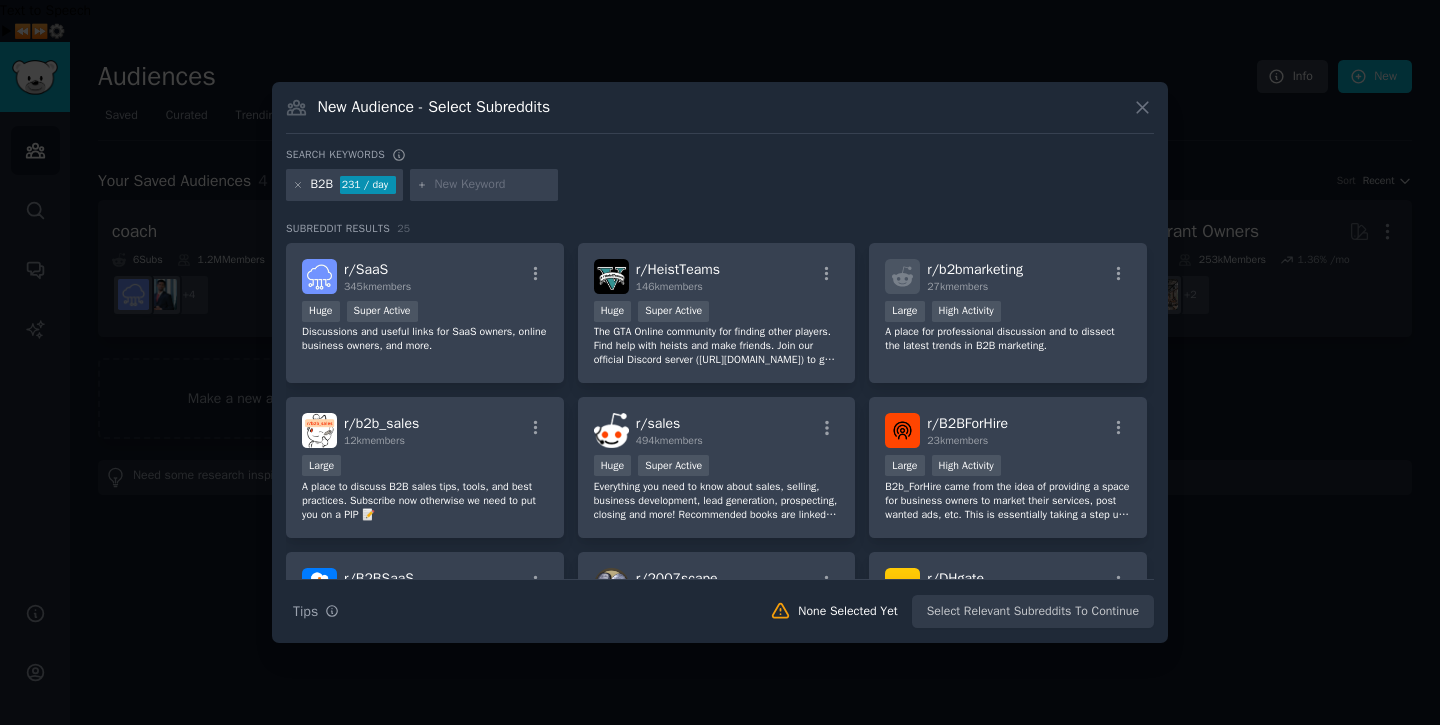 click on "Search keywords B2B 231 / day Subreddit Results 25 r/ SaaS 345k  members Huge Super Active Discussions and useful links for SaaS owners, online business owners, and more. r/ HeistTeams 146k  members Huge Super Active The GTA Online community for finding other players. Find help with heists and make friends. Join our official Discord server ([URL][DOMAIN_NAME]) to get further involved in our community. r/ b2bmarketing 27k  members Large High Activity A place for professional discussion and to dissect the latest trends in B2B marketing. r/ b2b_sales 12k  members Large A place to discuss B2B sales tips, tools, and best practices.  Subscribe now otherwise we need to put you on a PIP 📝 r/ sales 494k  members Huge Super Active r/ B2BForHire 23k  members Large High Activity r/ B2BSaaS 7k  members Medium Size r/ 2007scape 1.2M  members Massive Super Active r/ DHgate 259k  members Huge High Activity r/ B2BBizNews 2k  members Medium Size r/ LeadGeneration 38k  members Large High Activity r/ 241k  members" at bounding box center [720, 388] 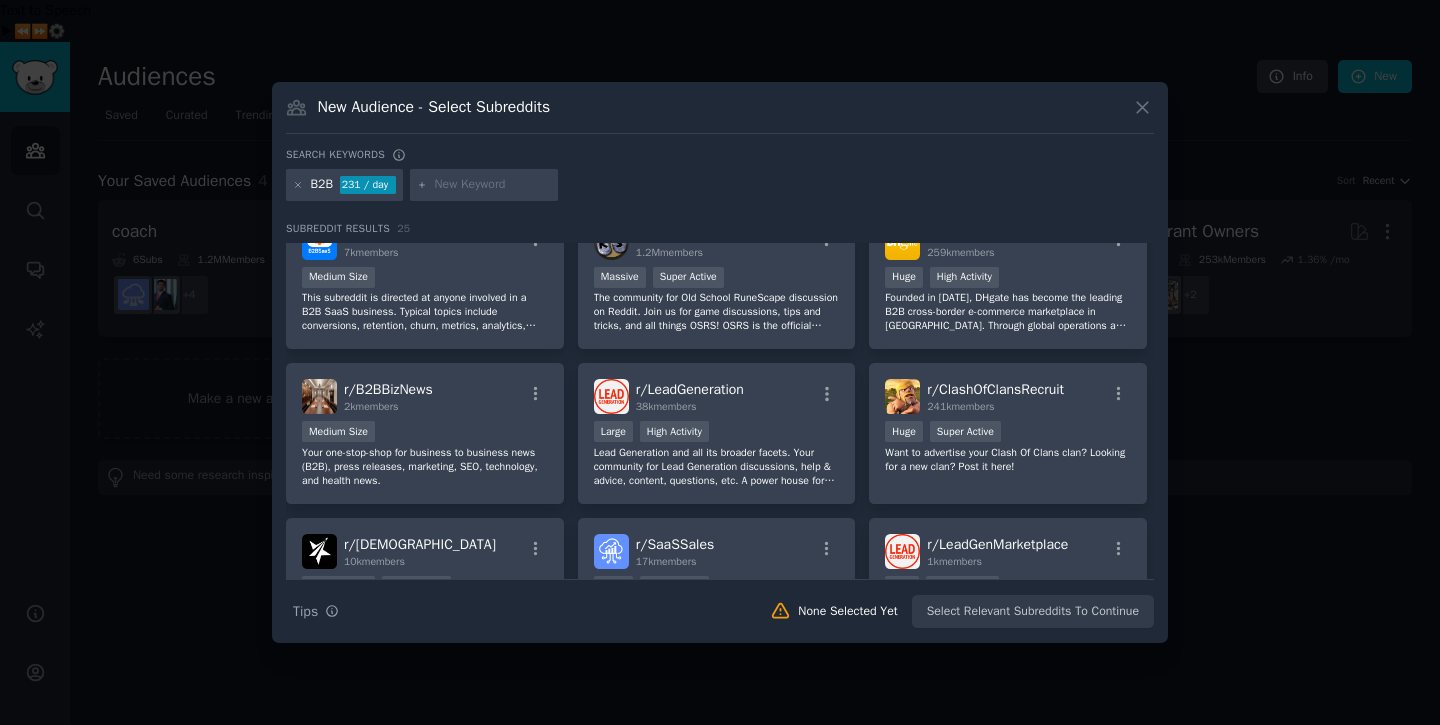 scroll, scrollTop: 0, scrollLeft: 0, axis: both 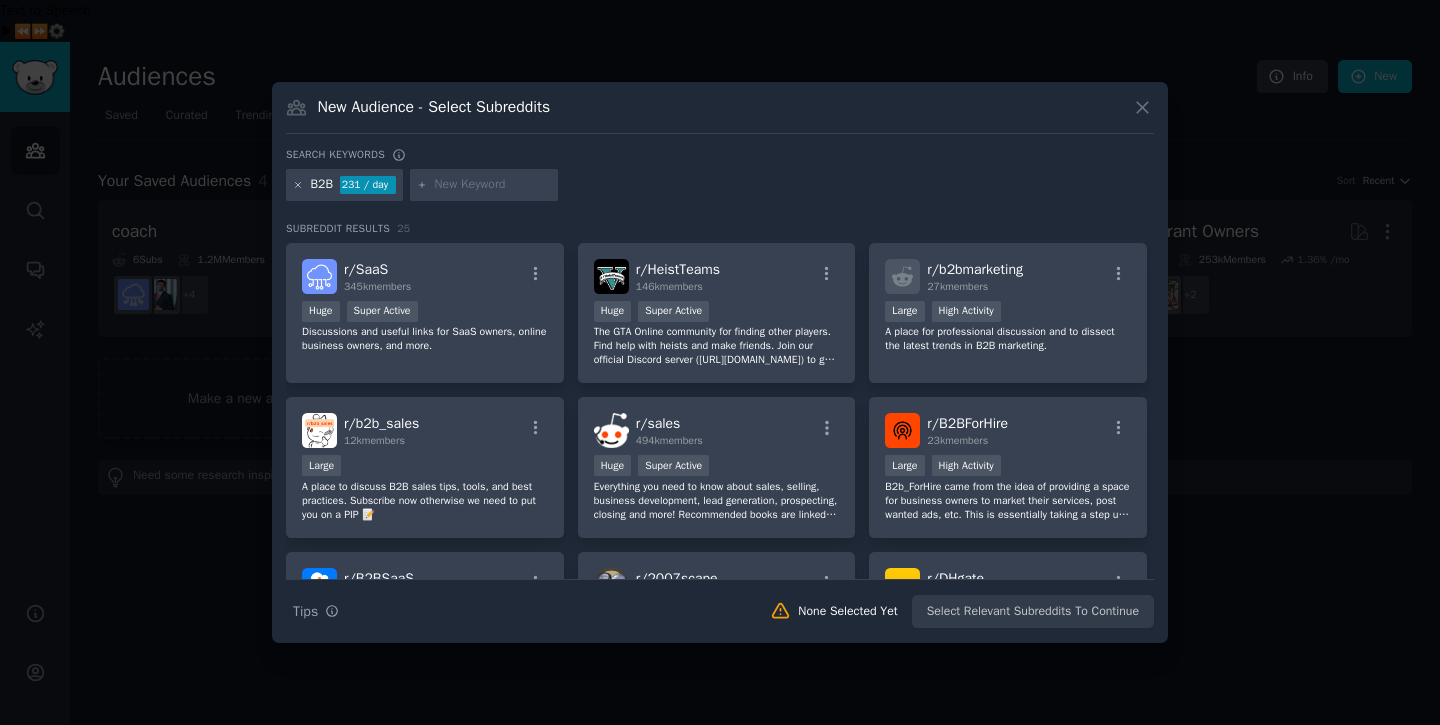 click 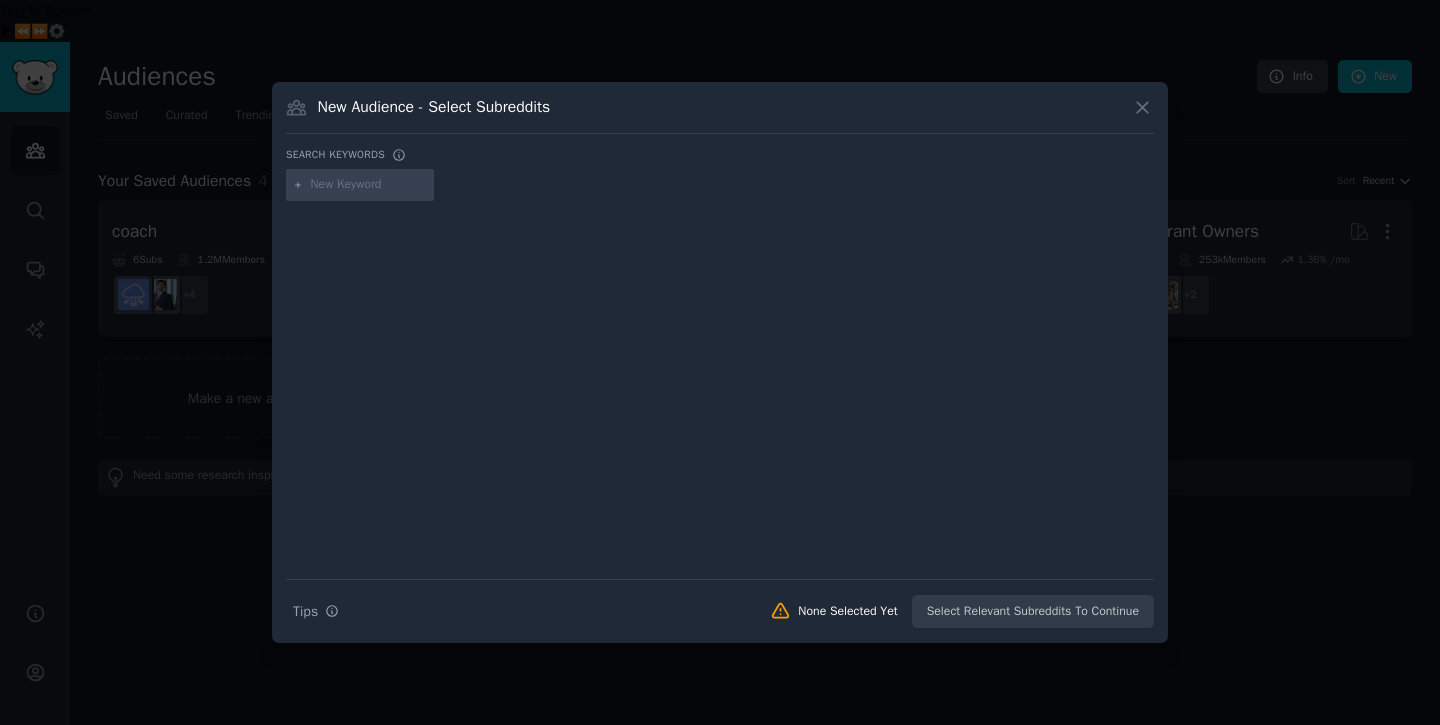 click at bounding box center (369, 185) 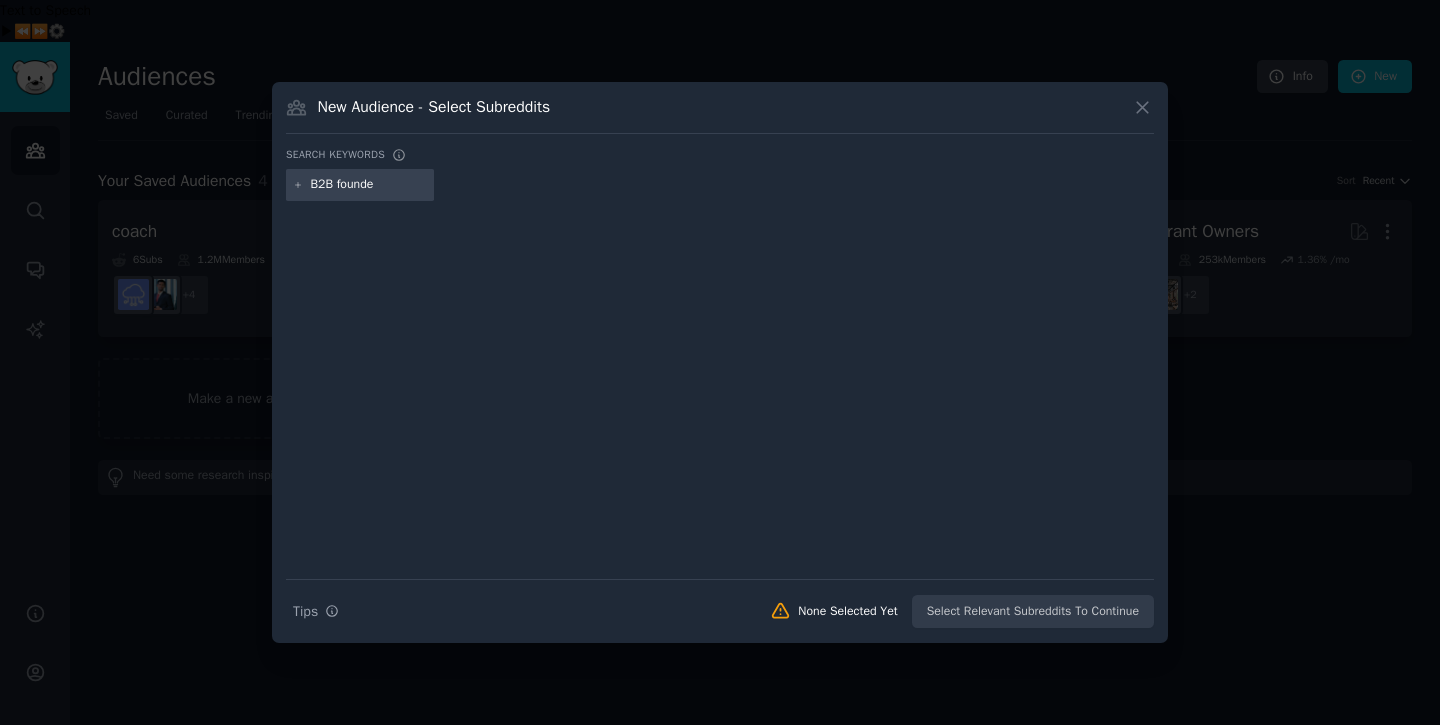 type on "B2B founder" 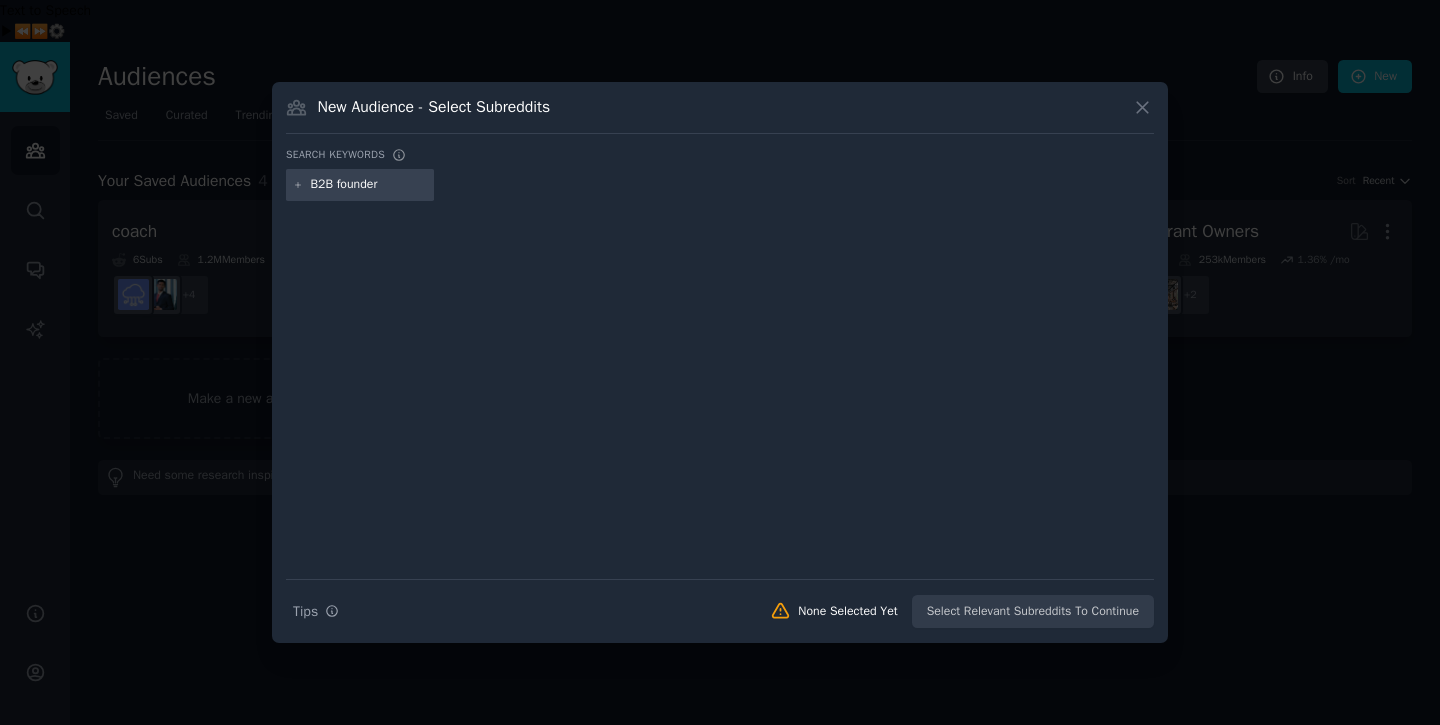 type 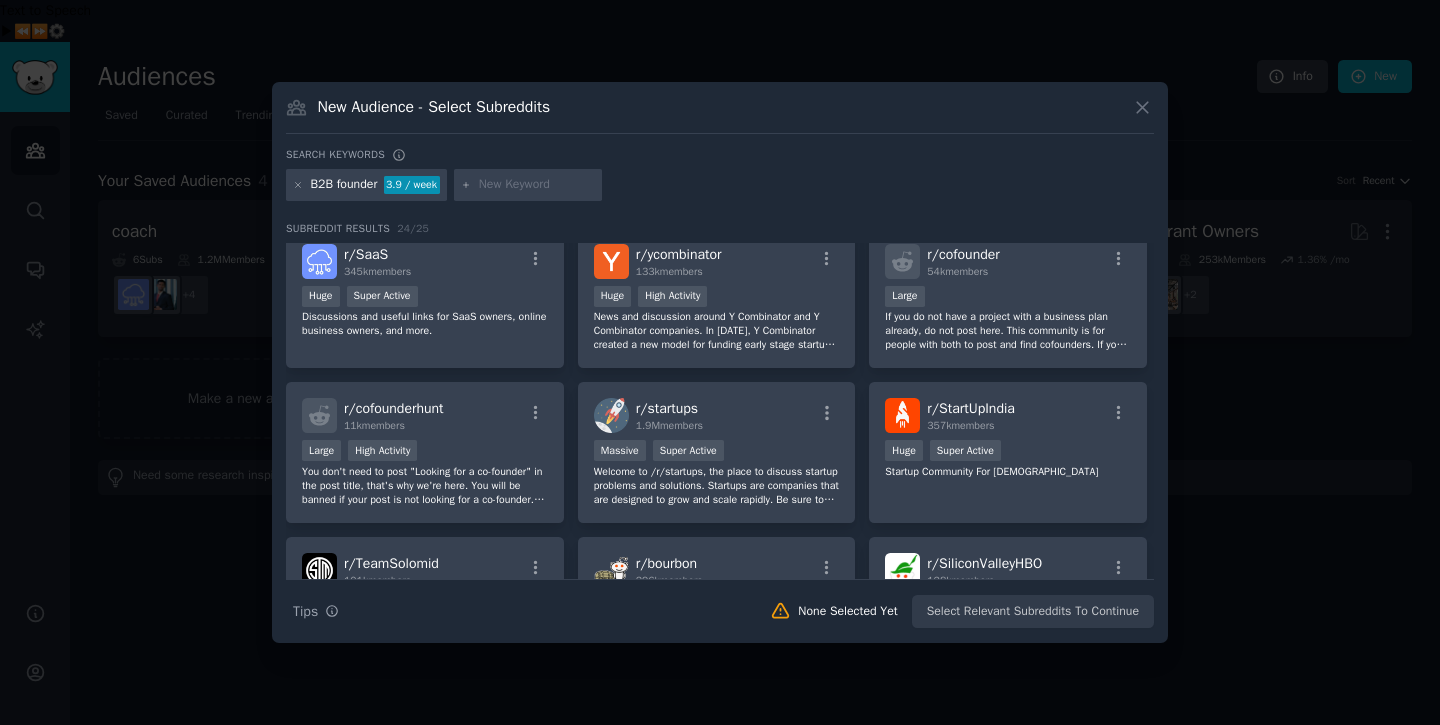 scroll, scrollTop: 0, scrollLeft: 0, axis: both 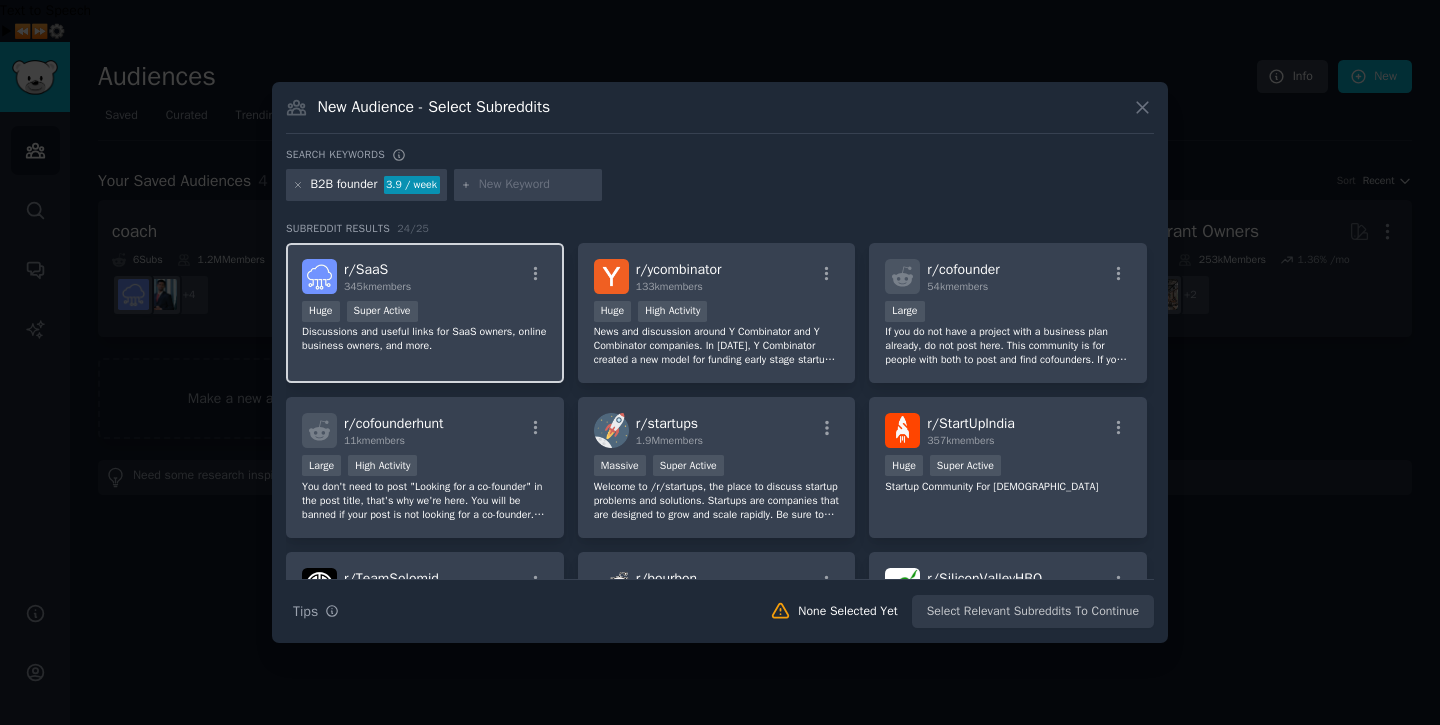 click on "r/ SaaS 345k  members" at bounding box center [425, 276] 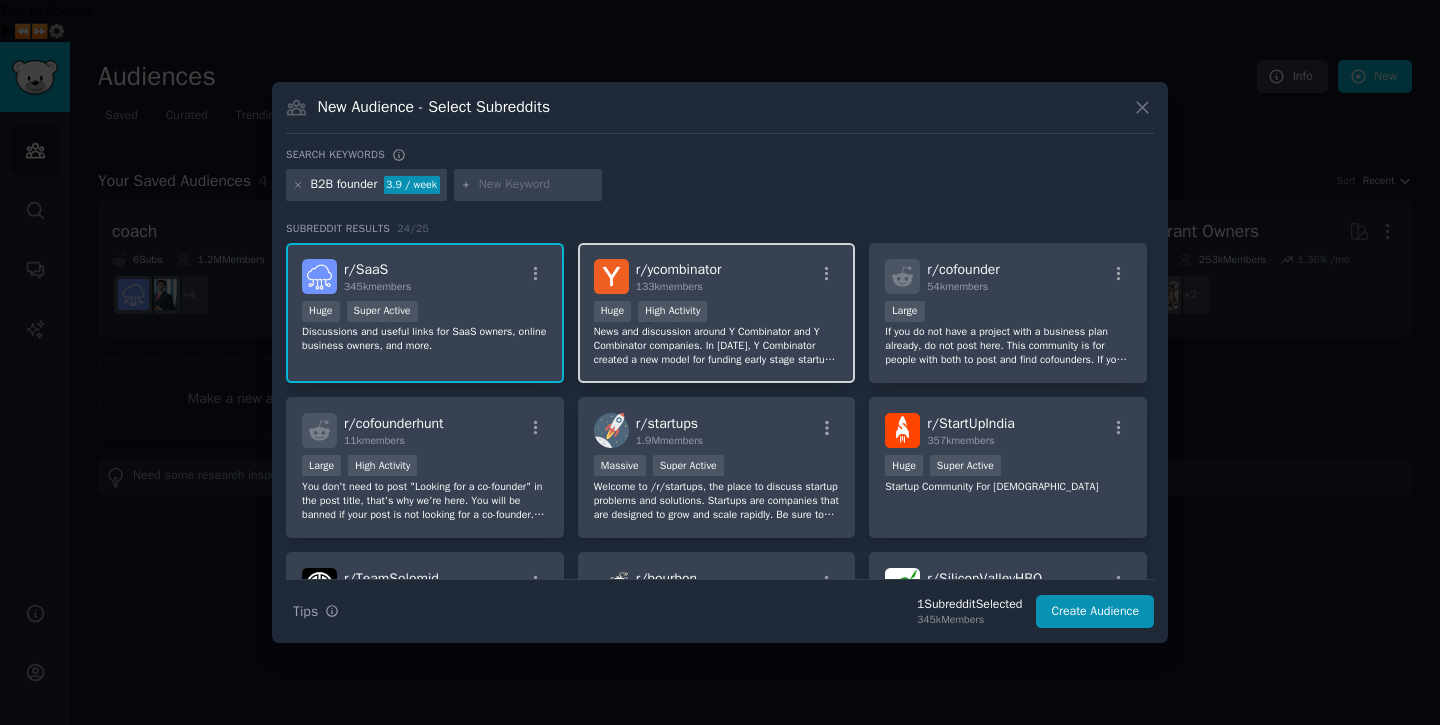 click on "133k  members" at bounding box center [679, 287] 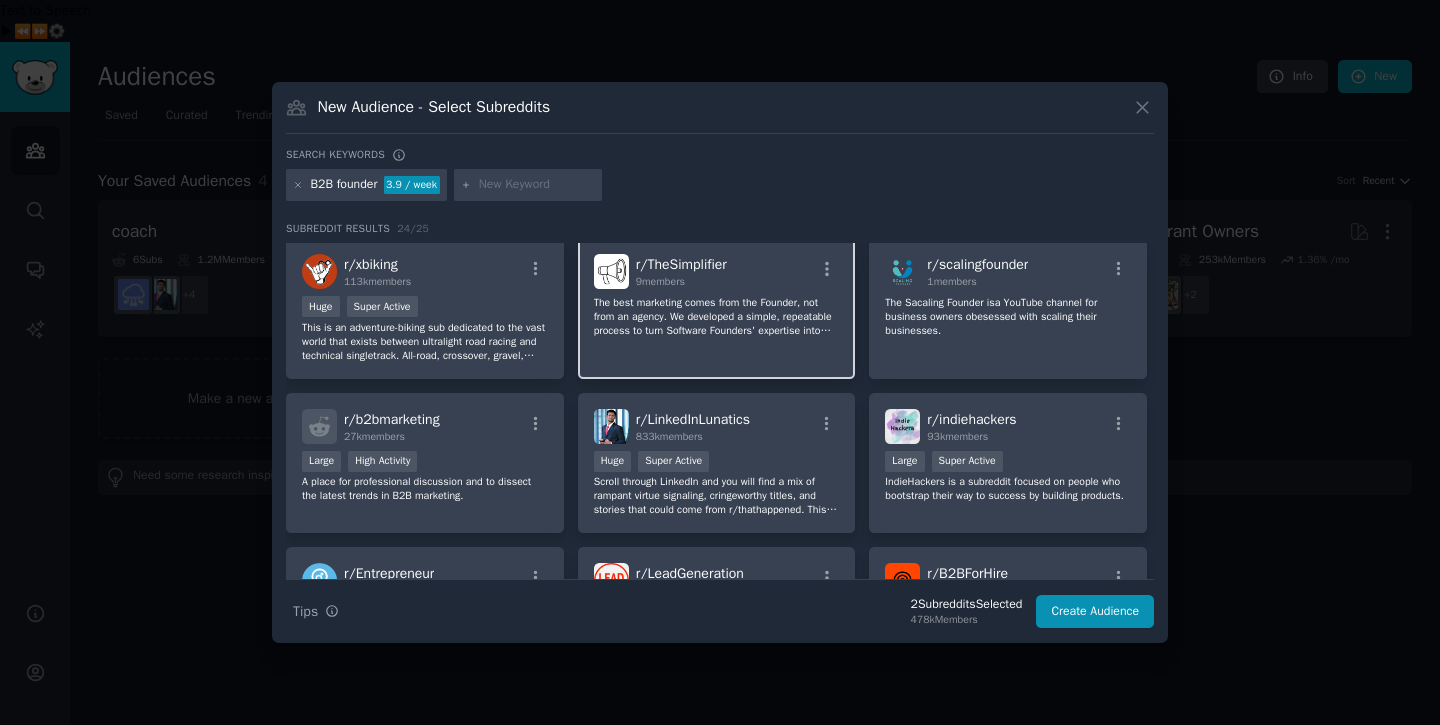 scroll, scrollTop: 489, scrollLeft: 0, axis: vertical 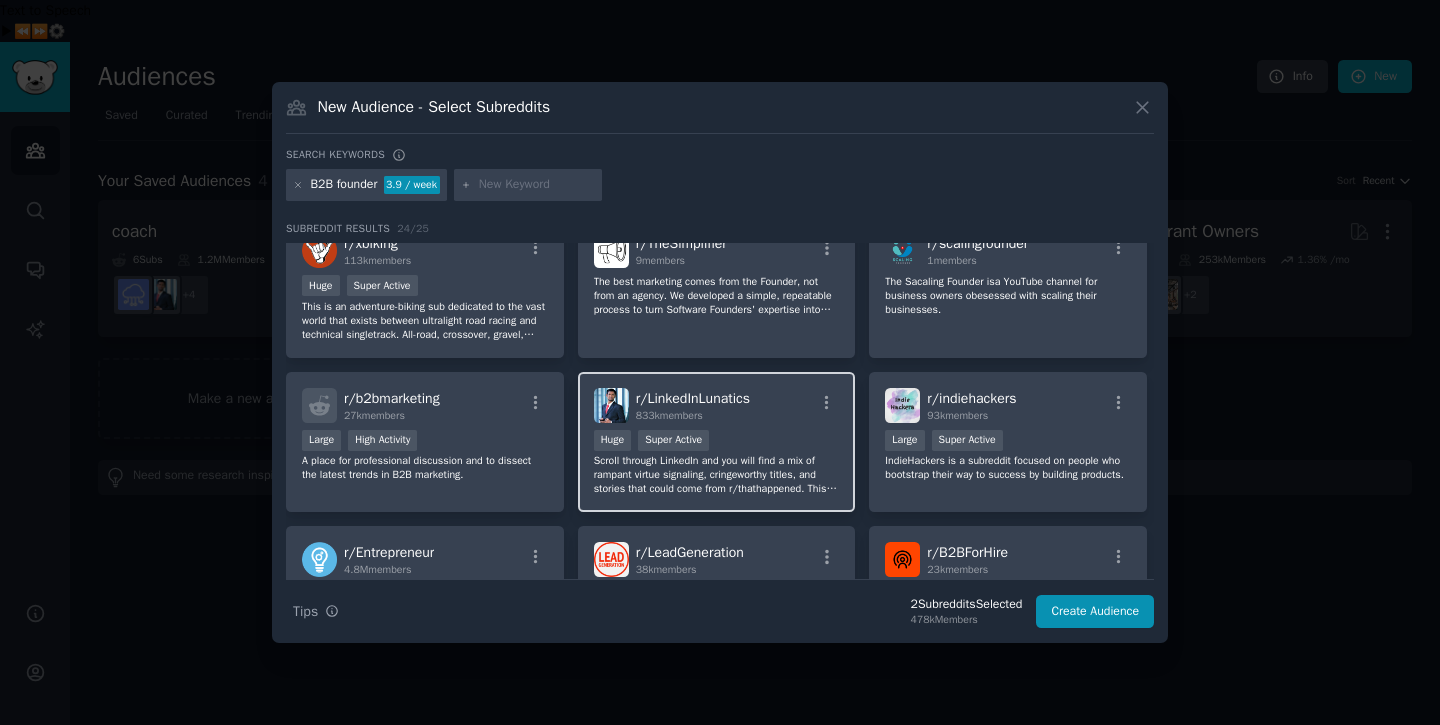 click on "r/ LinkedInLunatics 833k  members" at bounding box center (717, 405) 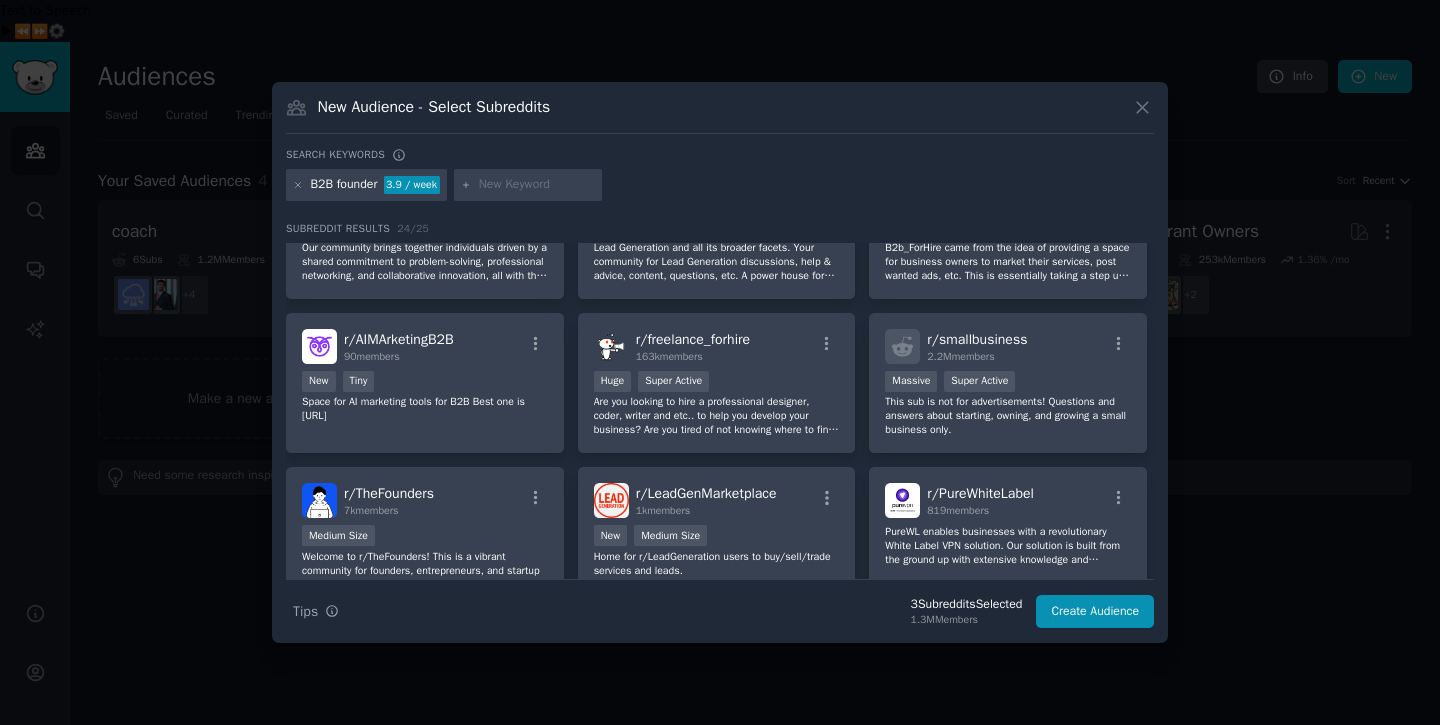 scroll, scrollTop: 861, scrollLeft: 0, axis: vertical 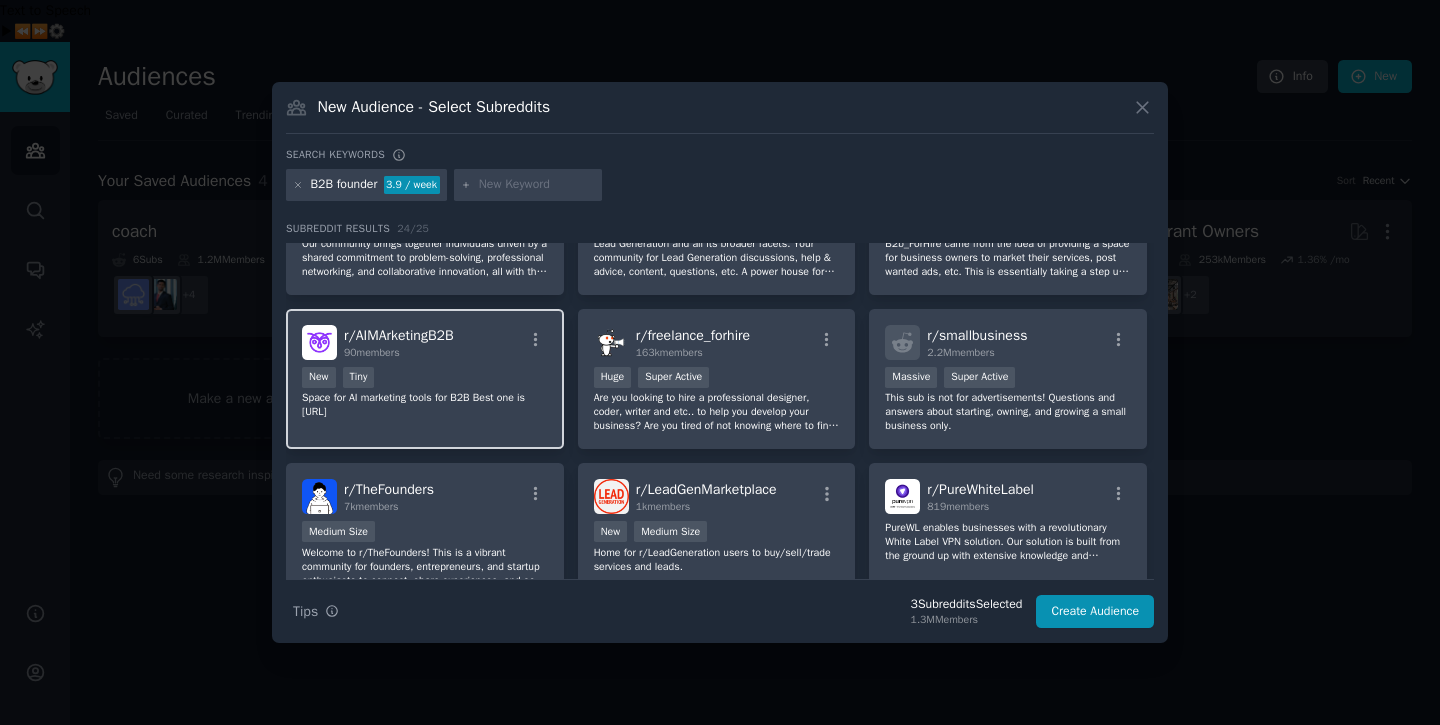 click on "New Tiny" at bounding box center (425, 379) 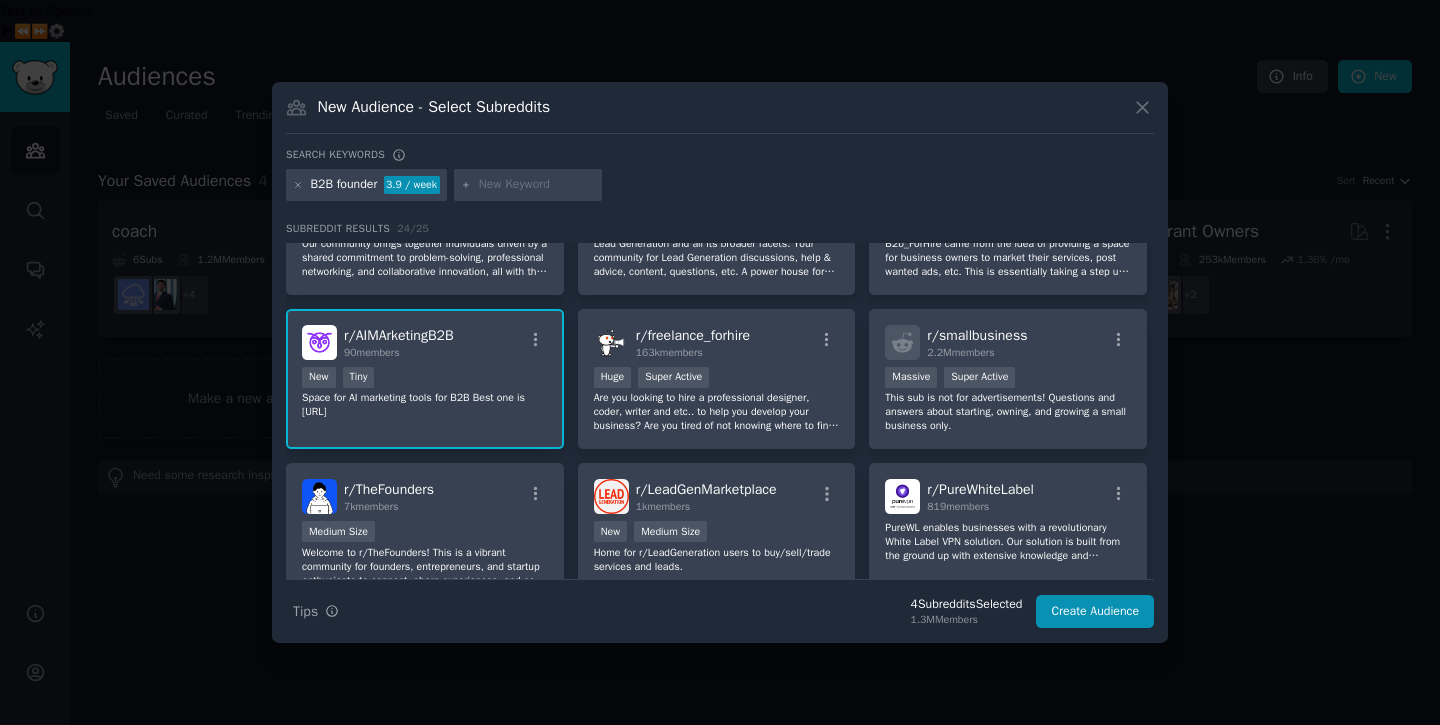 click on "New Tiny" at bounding box center [425, 379] 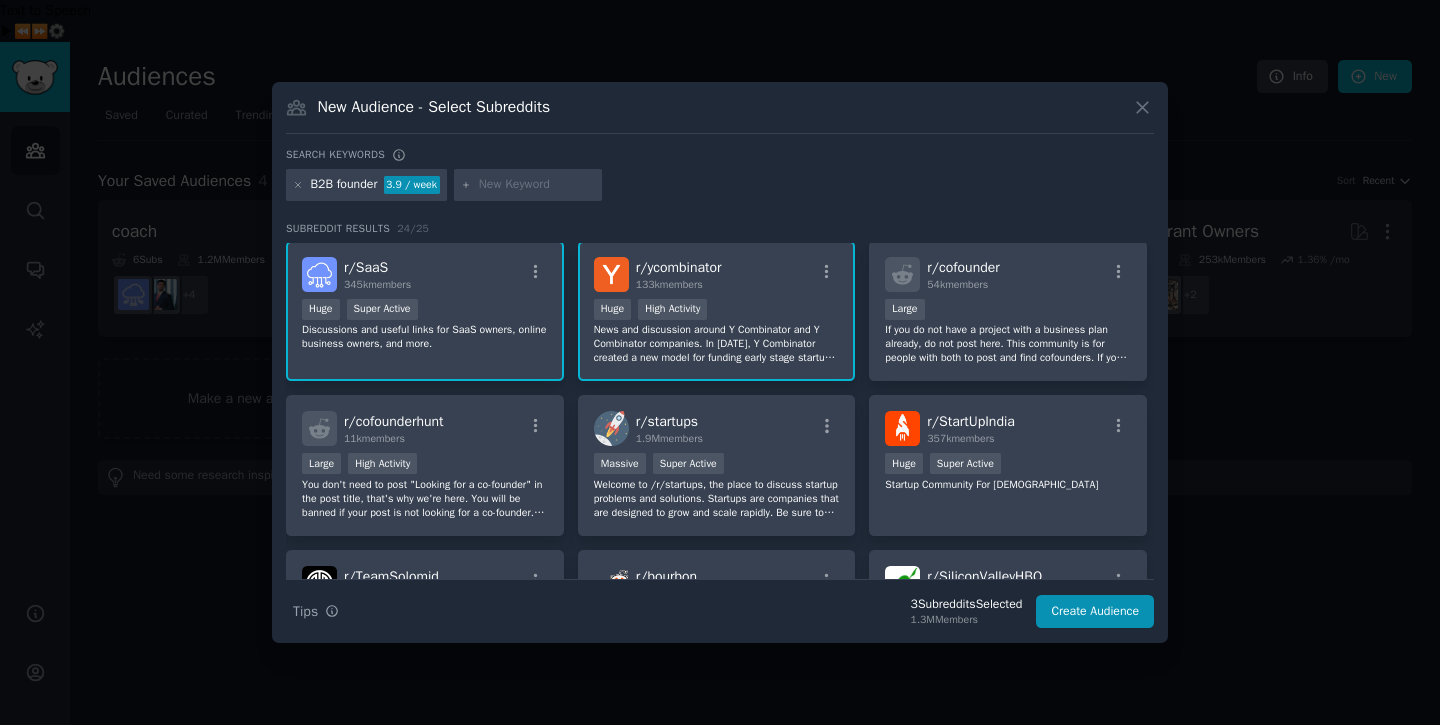 scroll, scrollTop: 0, scrollLeft: 0, axis: both 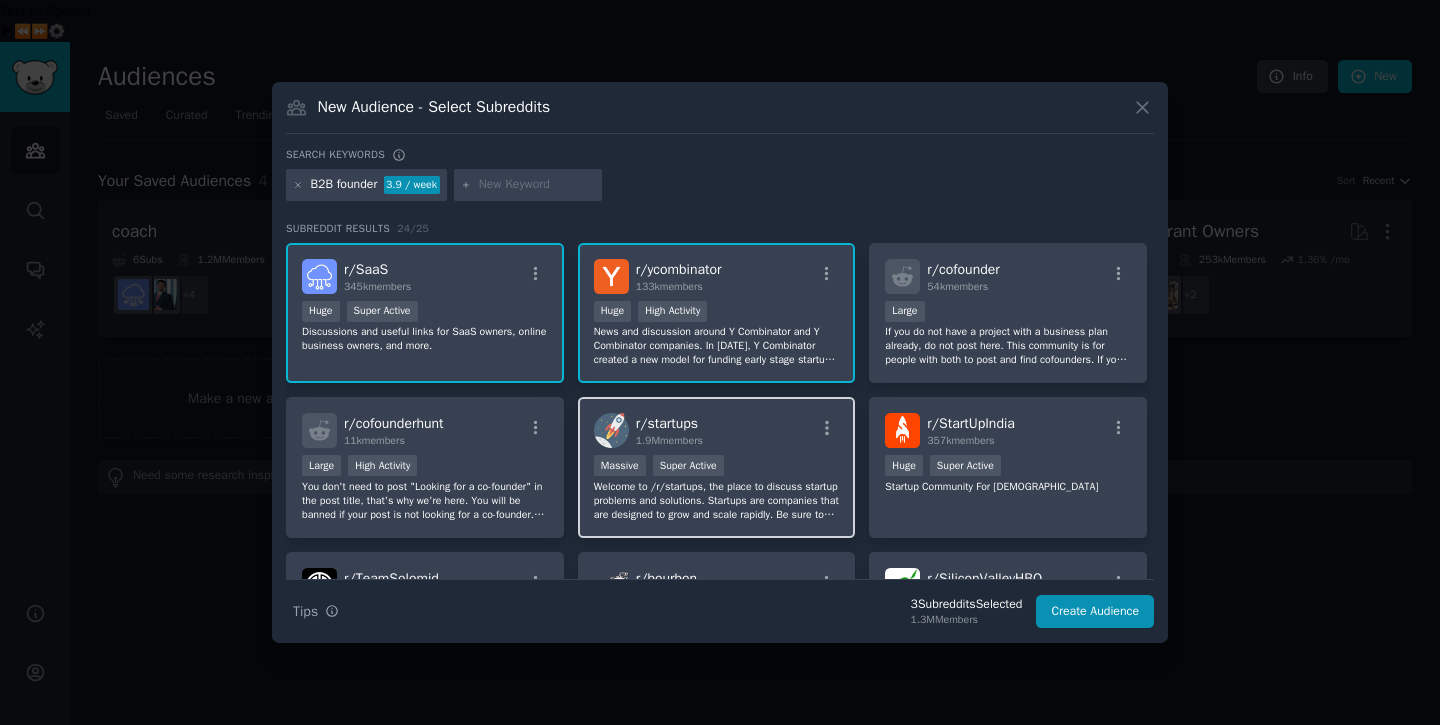 click on "Welcome to /r/startups, the place to discuss startup problems and solutions. Startups are companies that are designed to grow and scale rapidly.  Be sure to read and follow all of our rules--we have specific places for common content and requests." at bounding box center (717, 501) 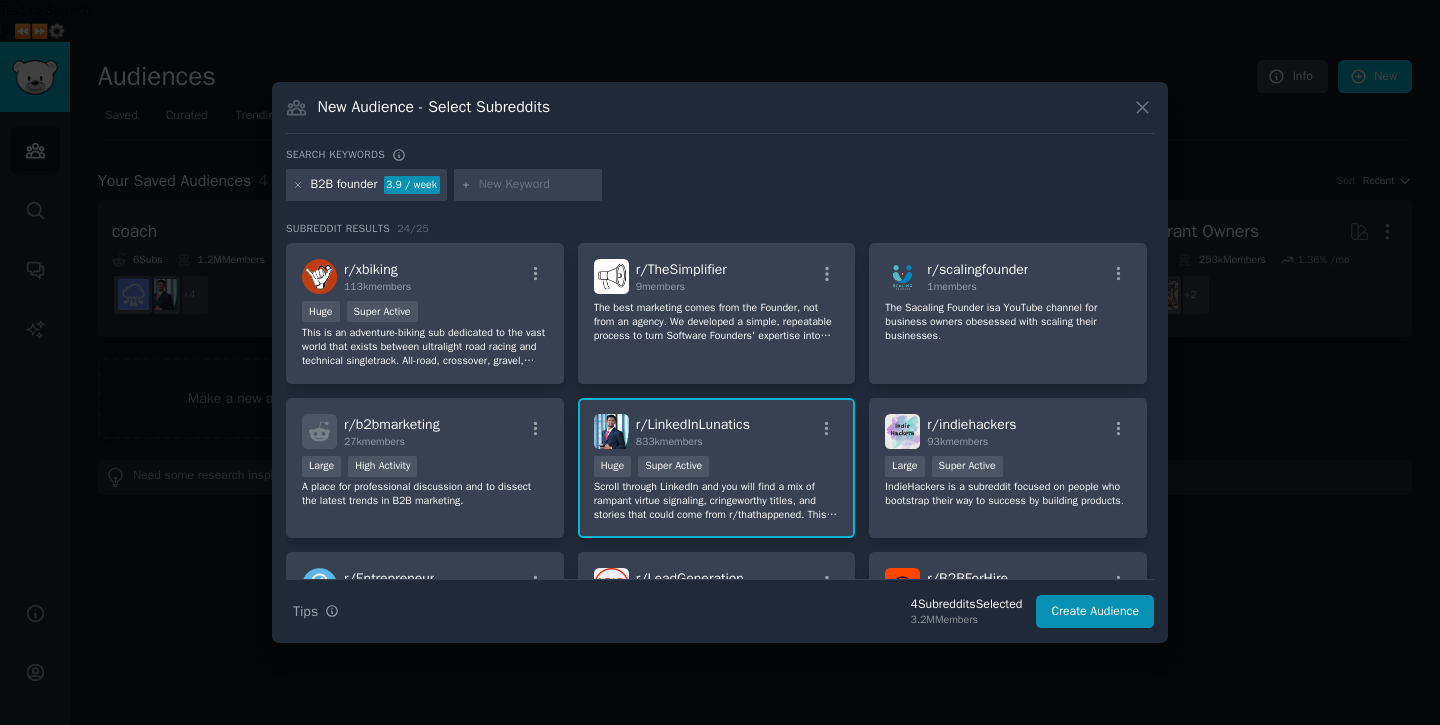 scroll, scrollTop: 546, scrollLeft: 0, axis: vertical 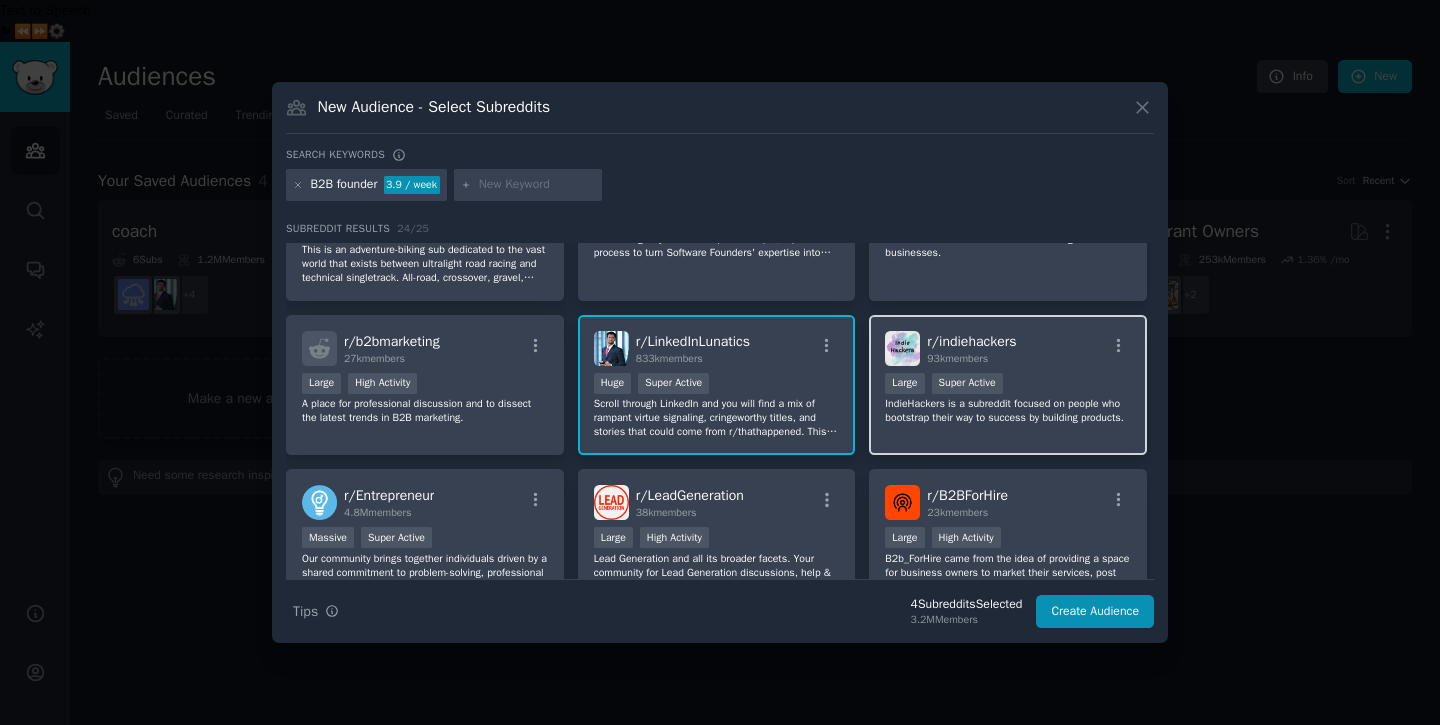 click on "IndieHackers is a subreddit focused on people who bootstrap their way to success by building products." at bounding box center [1008, 411] 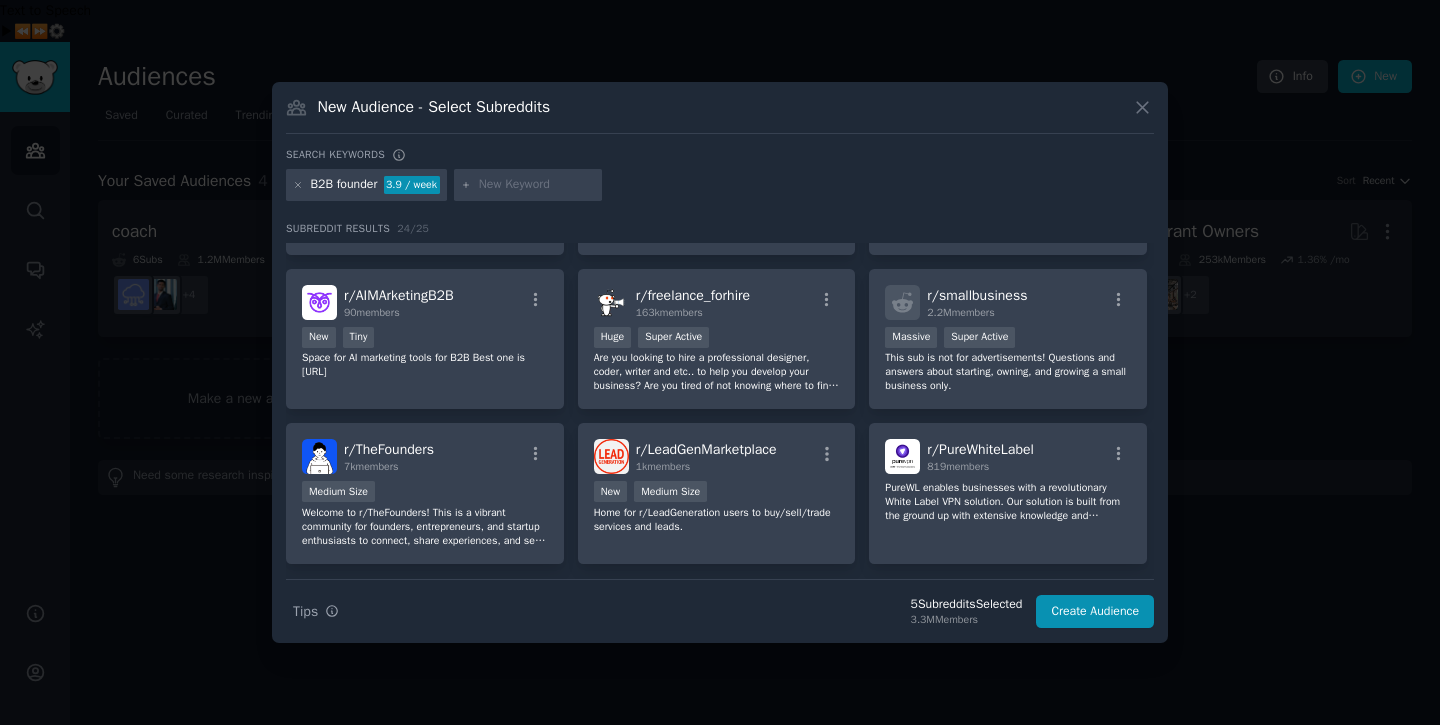 scroll, scrollTop: 956, scrollLeft: 0, axis: vertical 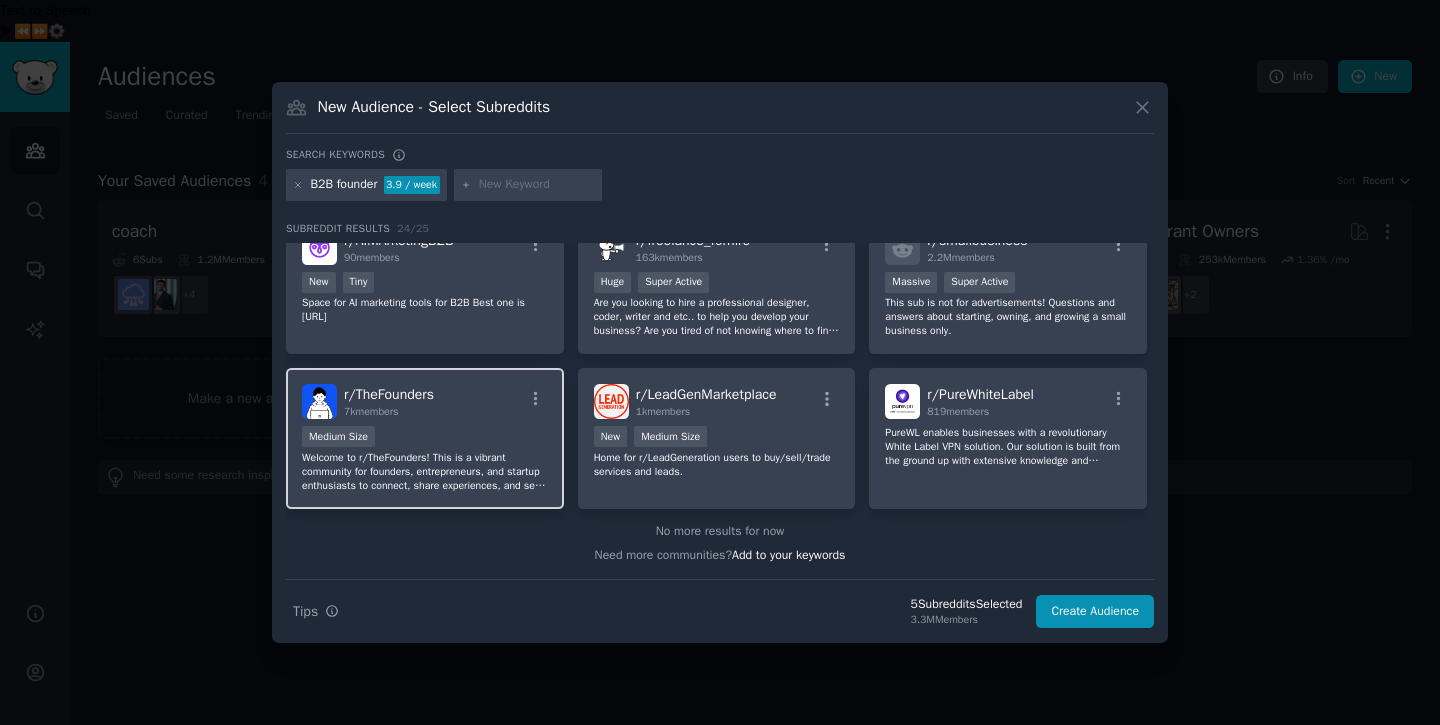 click on "Medium Size" at bounding box center [425, 438] 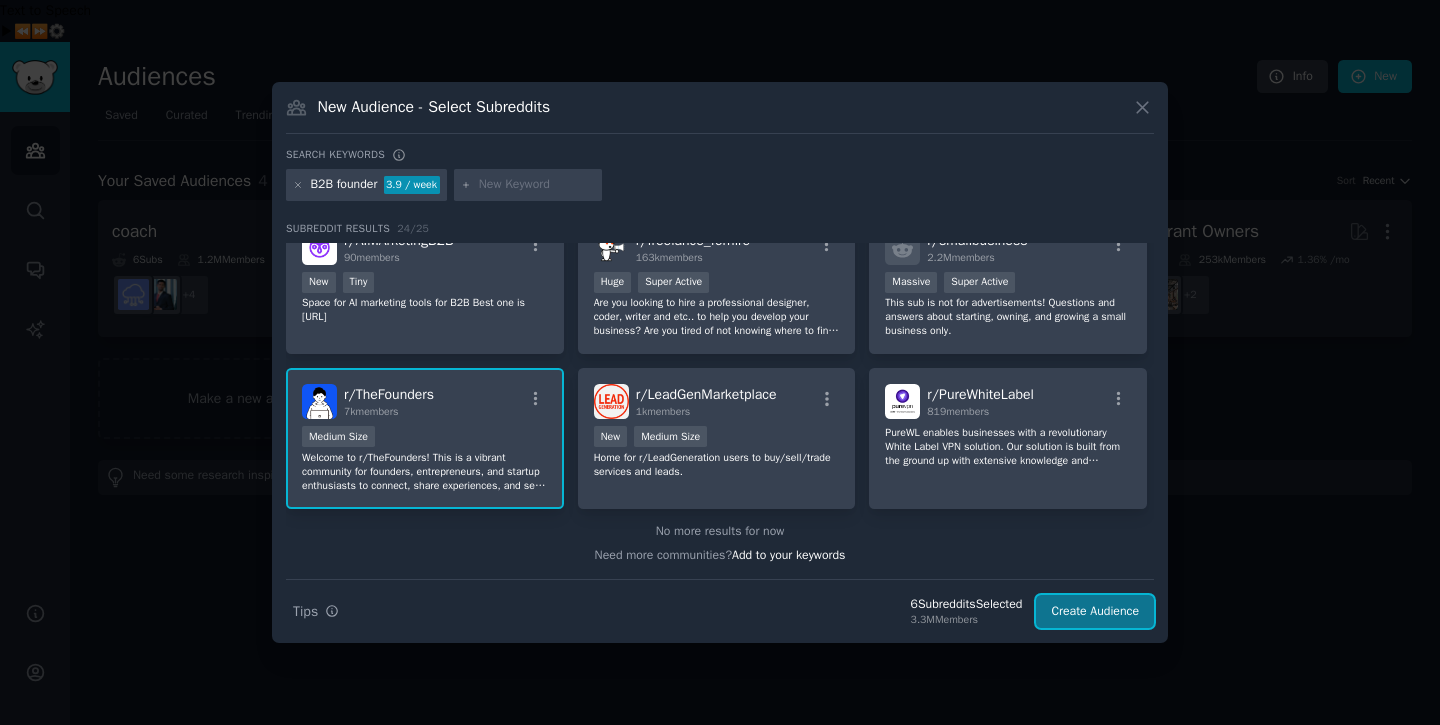 click on "Create Audience" at bounding box center (1095, 612) 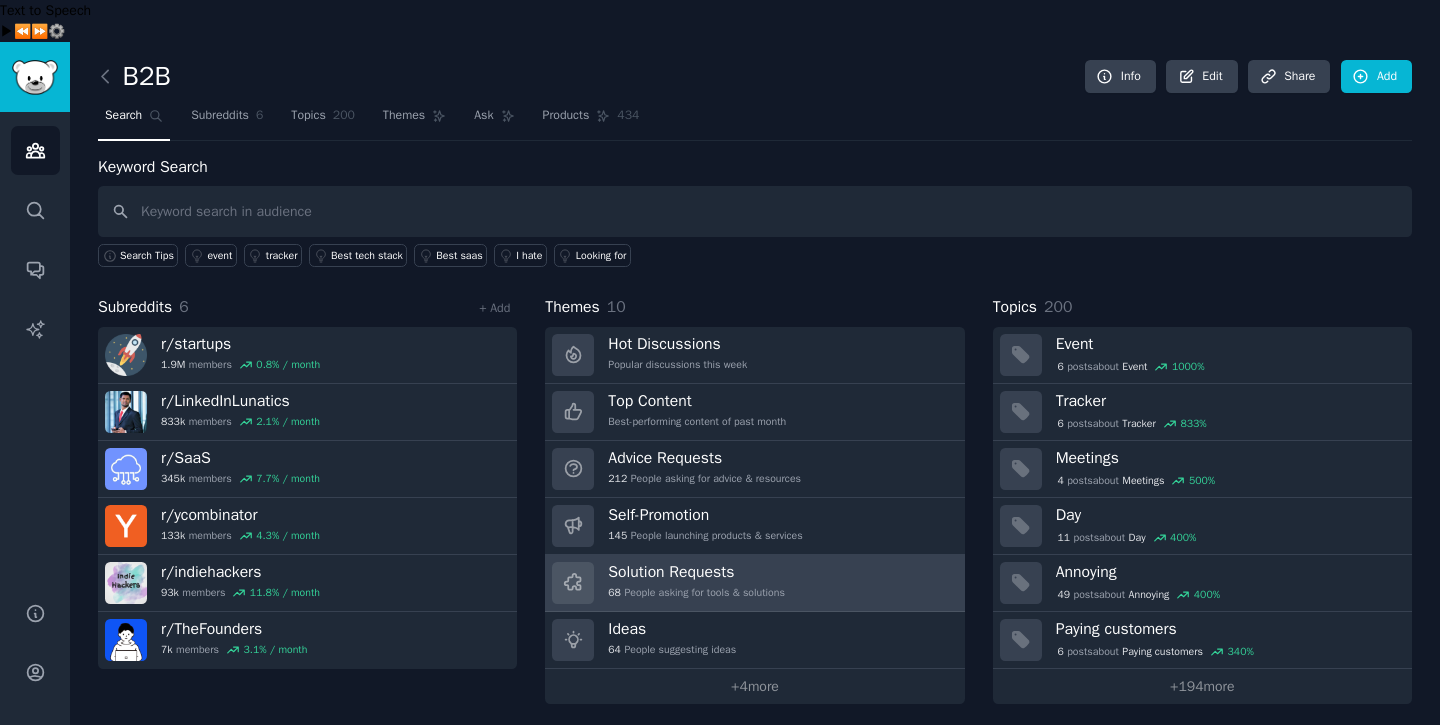 click on "Solution Requests" at bounding box center (696, 572) 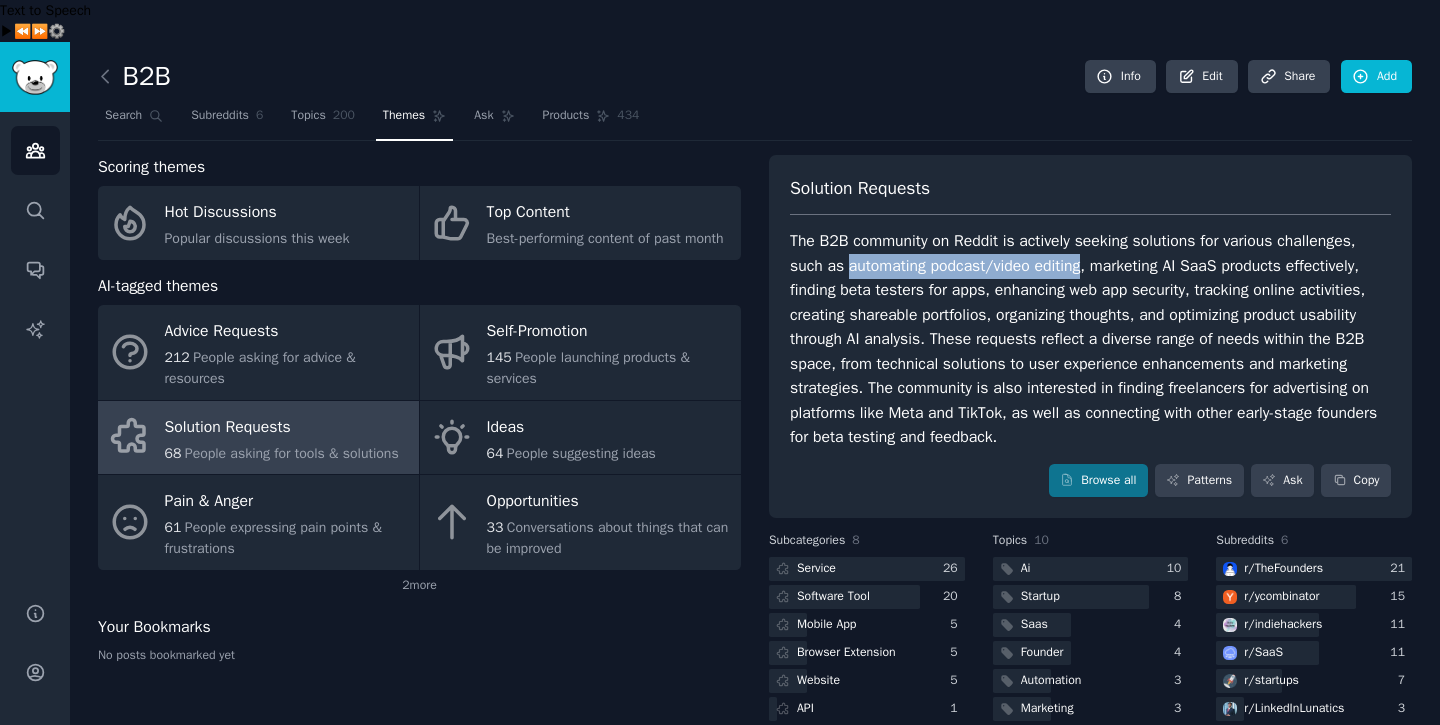drag, startPoint x: 846, startPoint y: 224, endPoint x: 1084, endPoint y: 219, distance: 238.05252 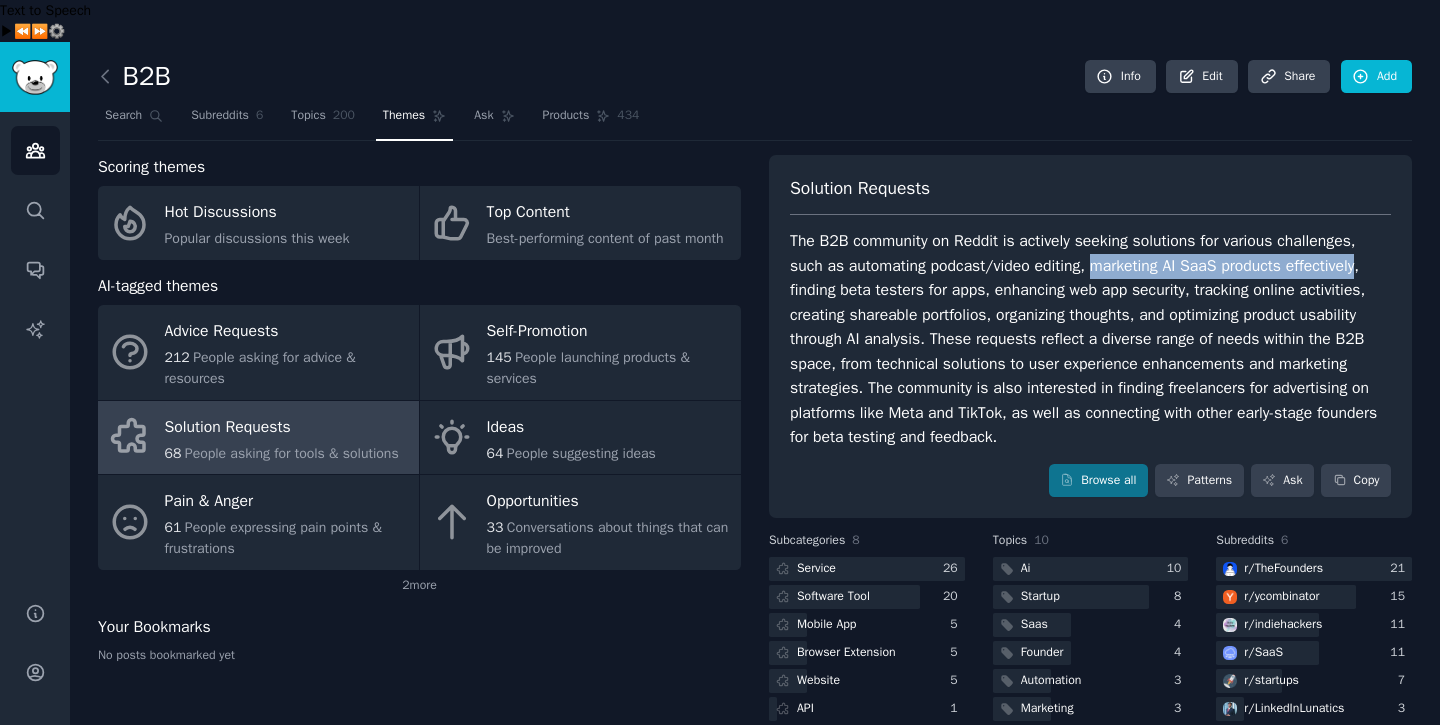 drag, startPoint x: 1096, startPoint y: 225, endPoint x: 1298, endPoint y: 215, distance: 202.24738 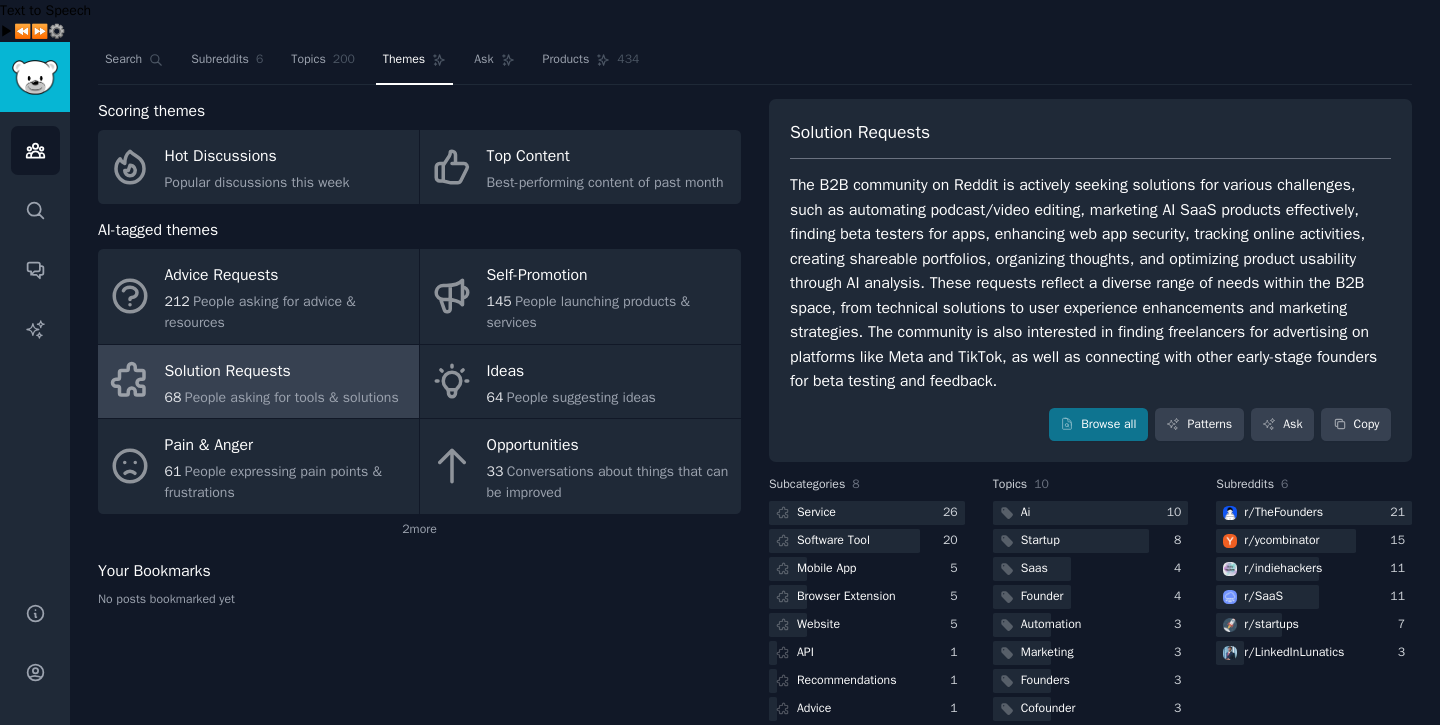 scroll, scrollTop: 0, scrollLeft: 0, axis: both 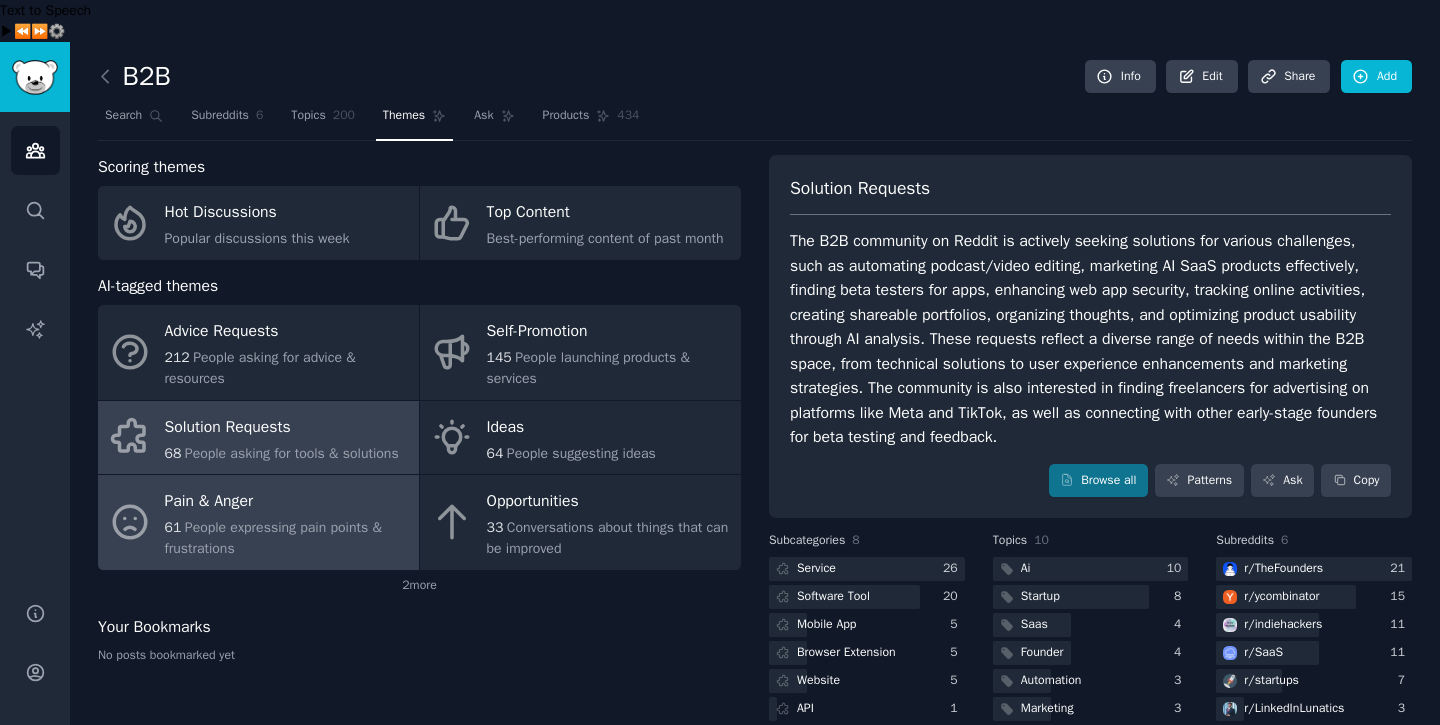 click on "People expressing pain points & frustrations" at bounding box center (273, 538) 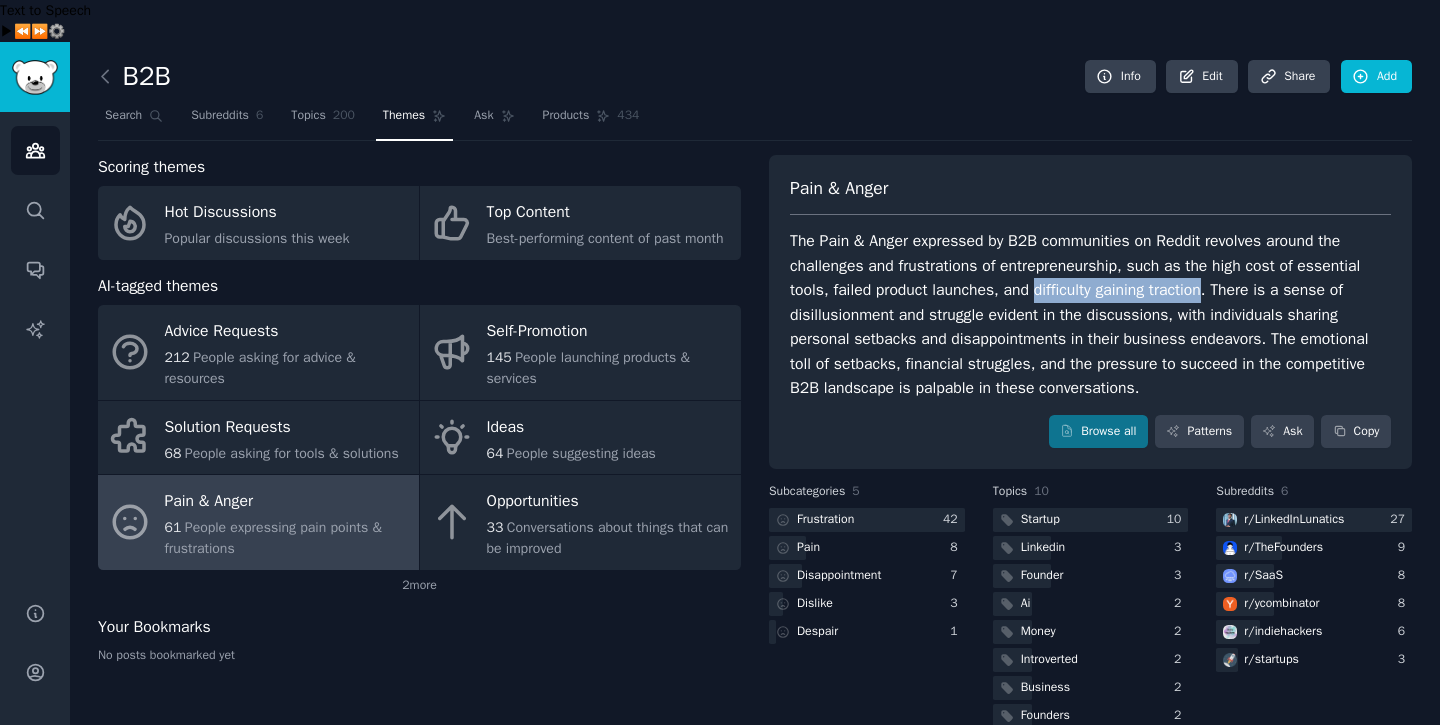drag, startPoint x: 1216, startPoint y: 248, endPoint x: 1039, endPoint y: 251, distance: 177.02542 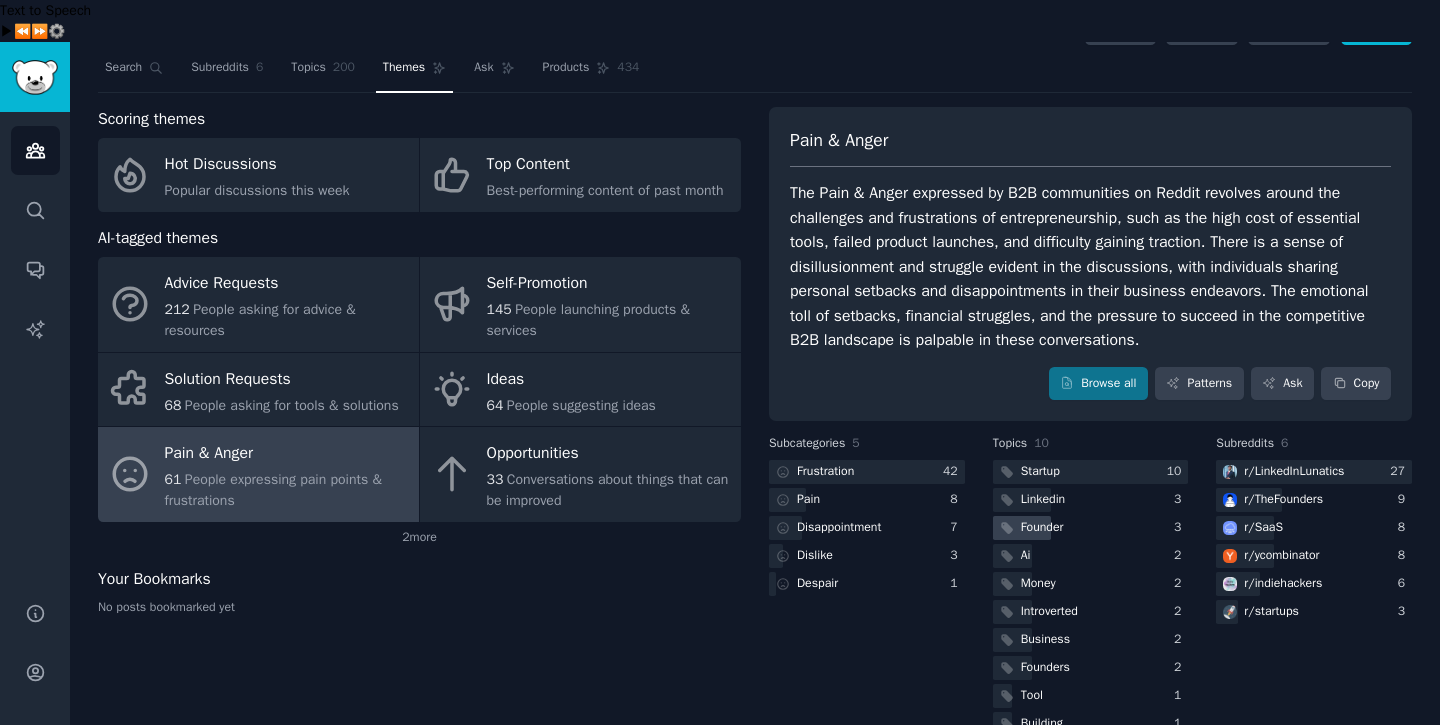scroll, scrollTop: 0, scrollLeft: 0, axis: both 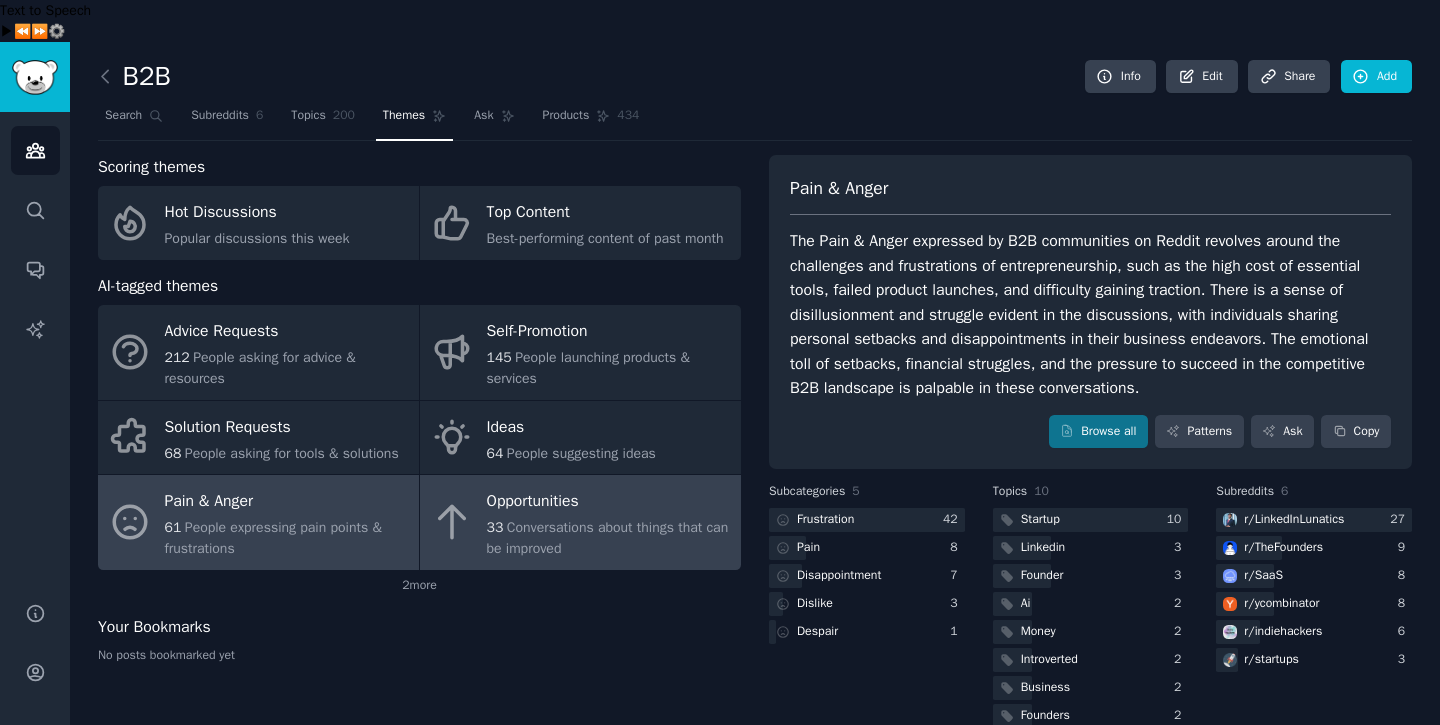 click on "Opportunities" at bounding box center (609, 502) 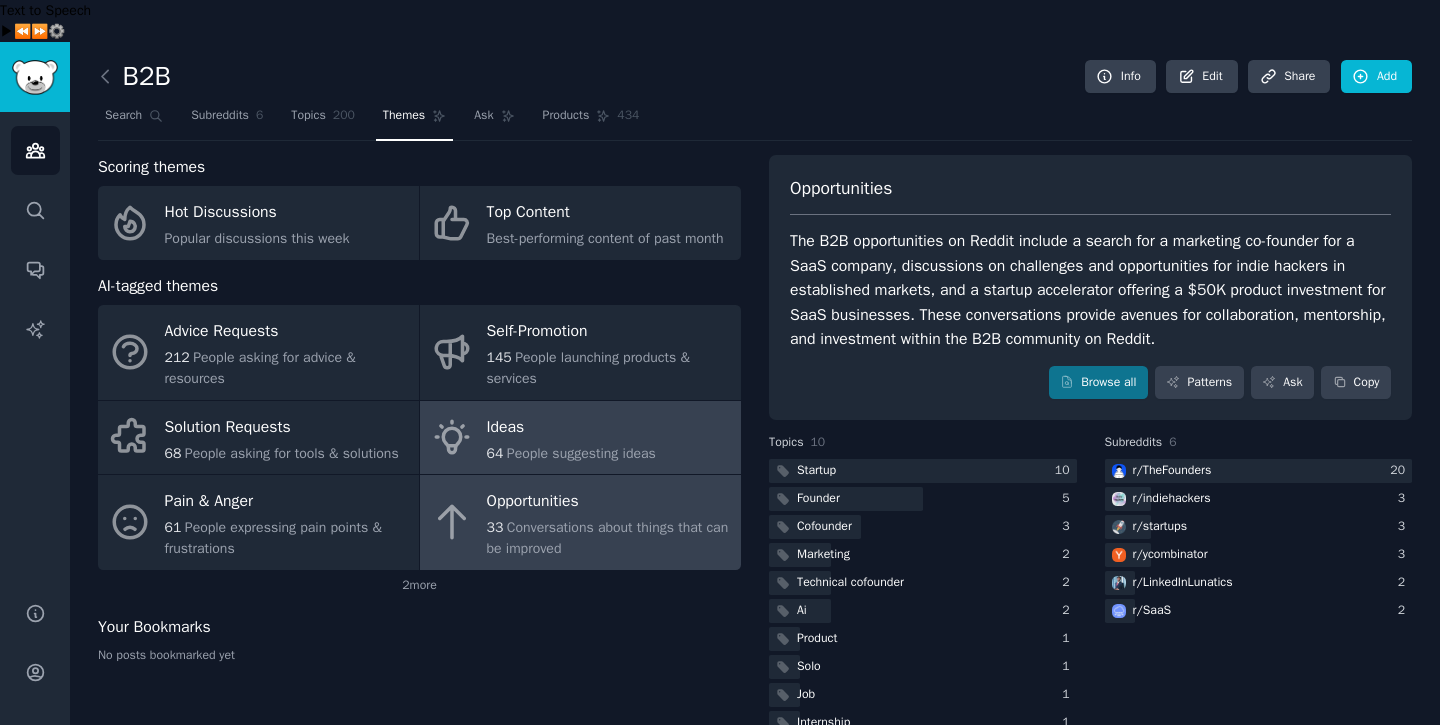 click on "Ideas" at bounding box center (571, 427) 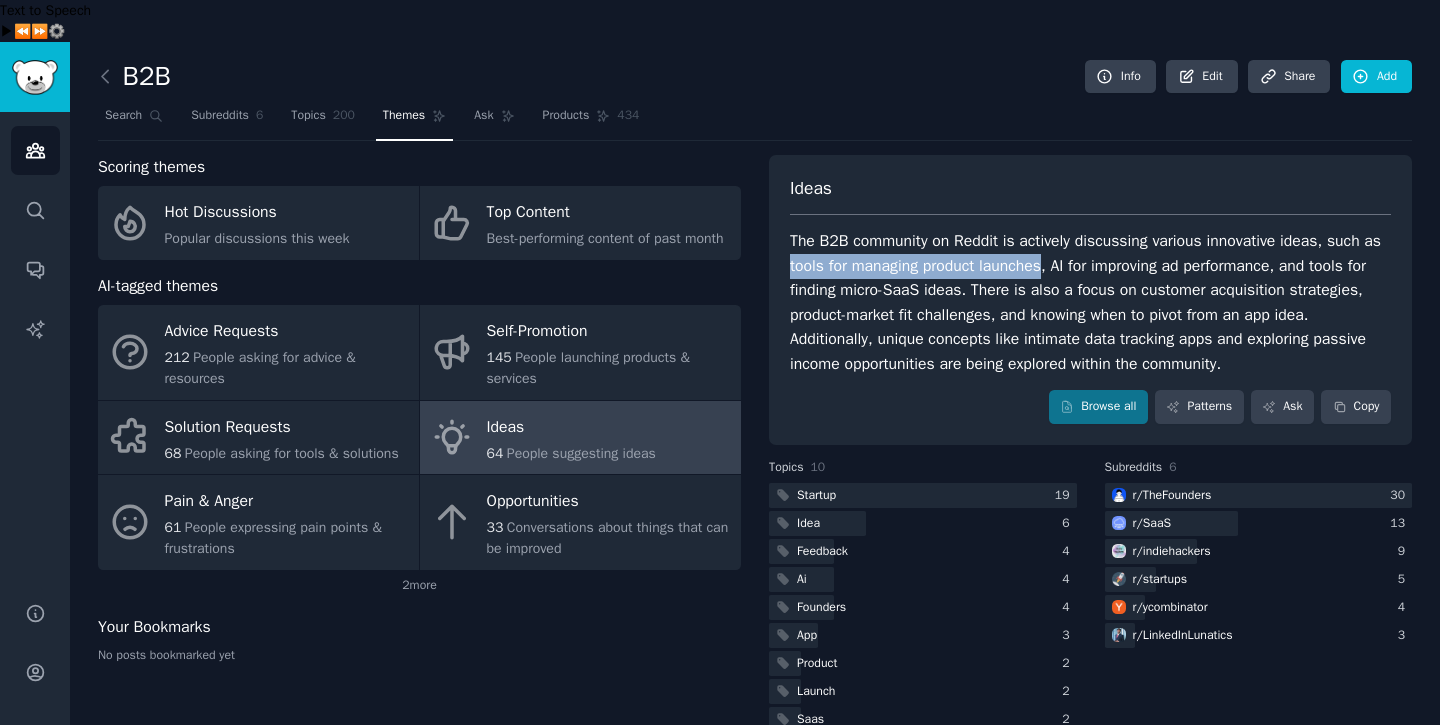 drag, startPoint x: 808, startPoint y: 225, endPoint x: 1066, endPoint y: 231, distance: 258.06976 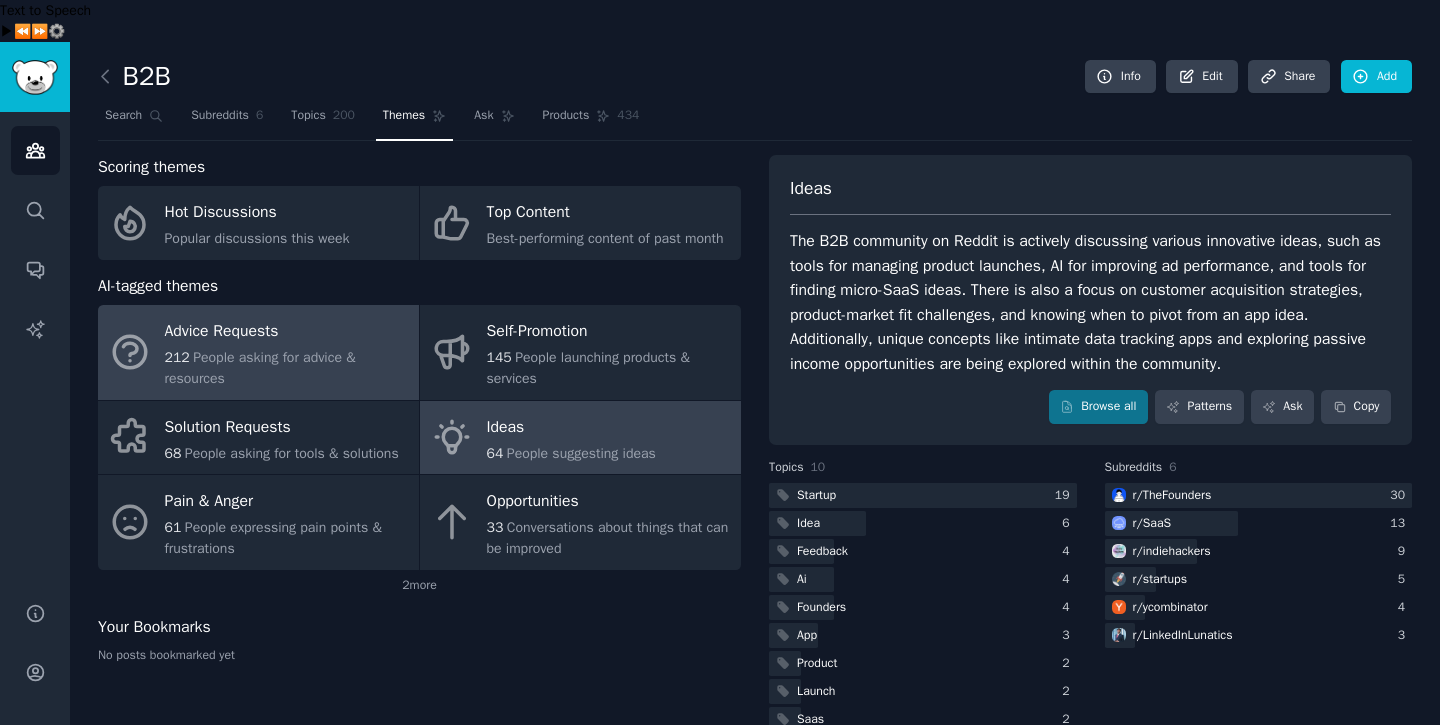 click on "People asking for advice & resources" at bounding box center (260, 368) 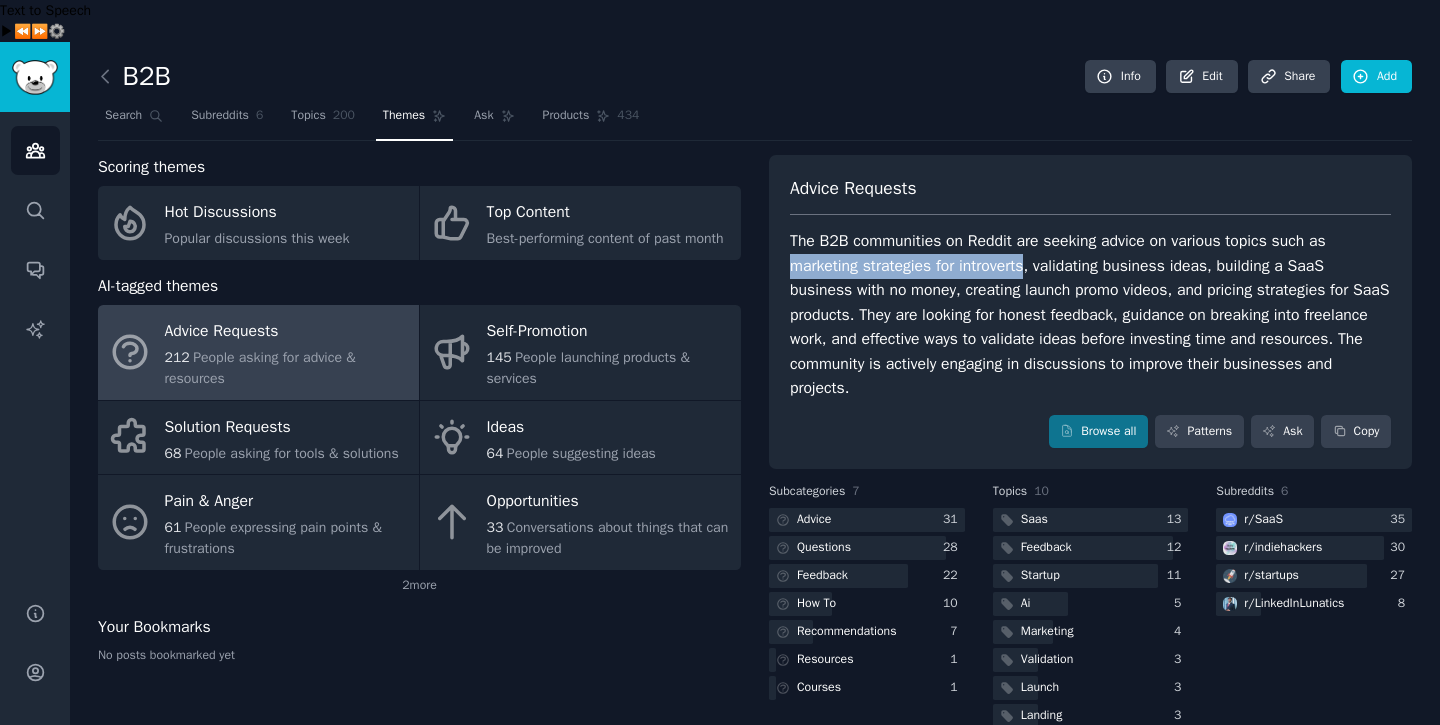 drag, startPoint x: 1030, startPoint y: 226, endPoint x: 785, endPoint y: 217, distance: 245.16525 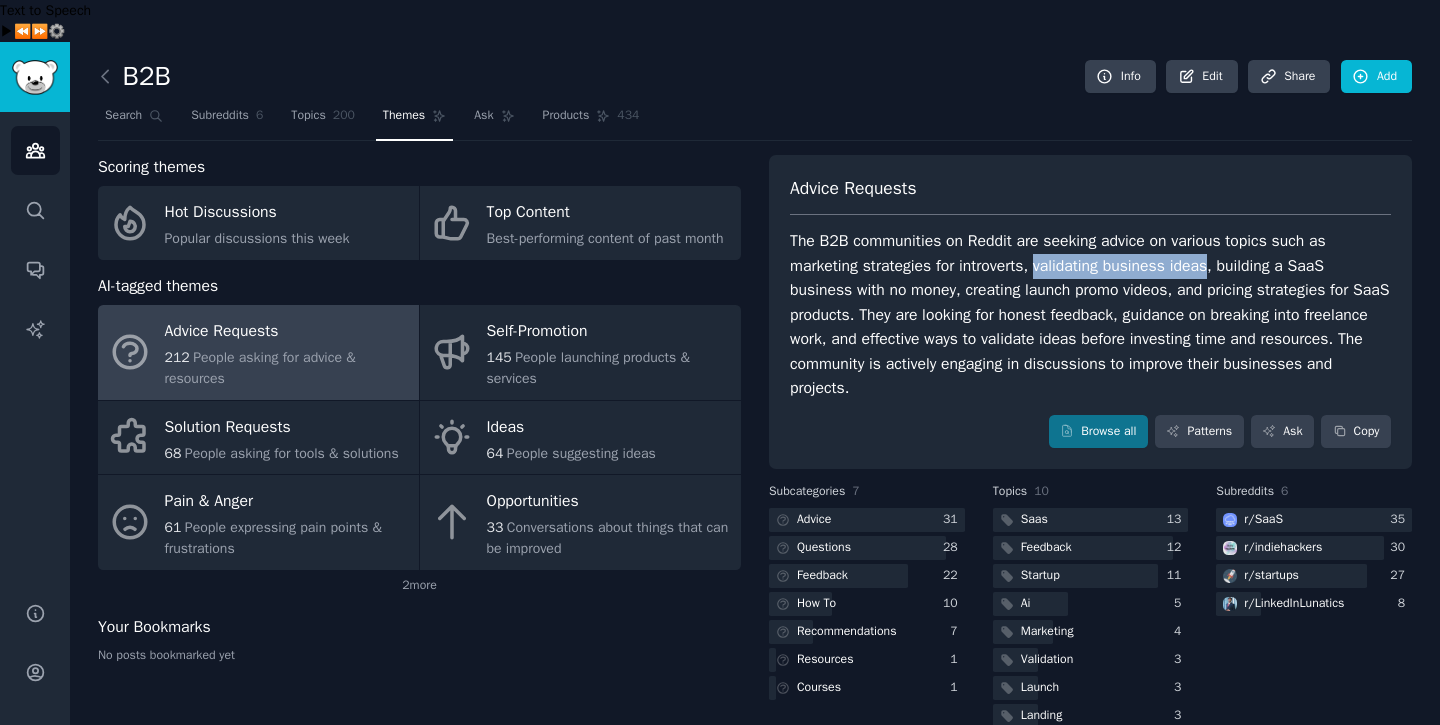 drag, startPoint x: 1040, startPoint y: 224, endPoint x: 1212, endPoint y: 228, distance: 172.04651 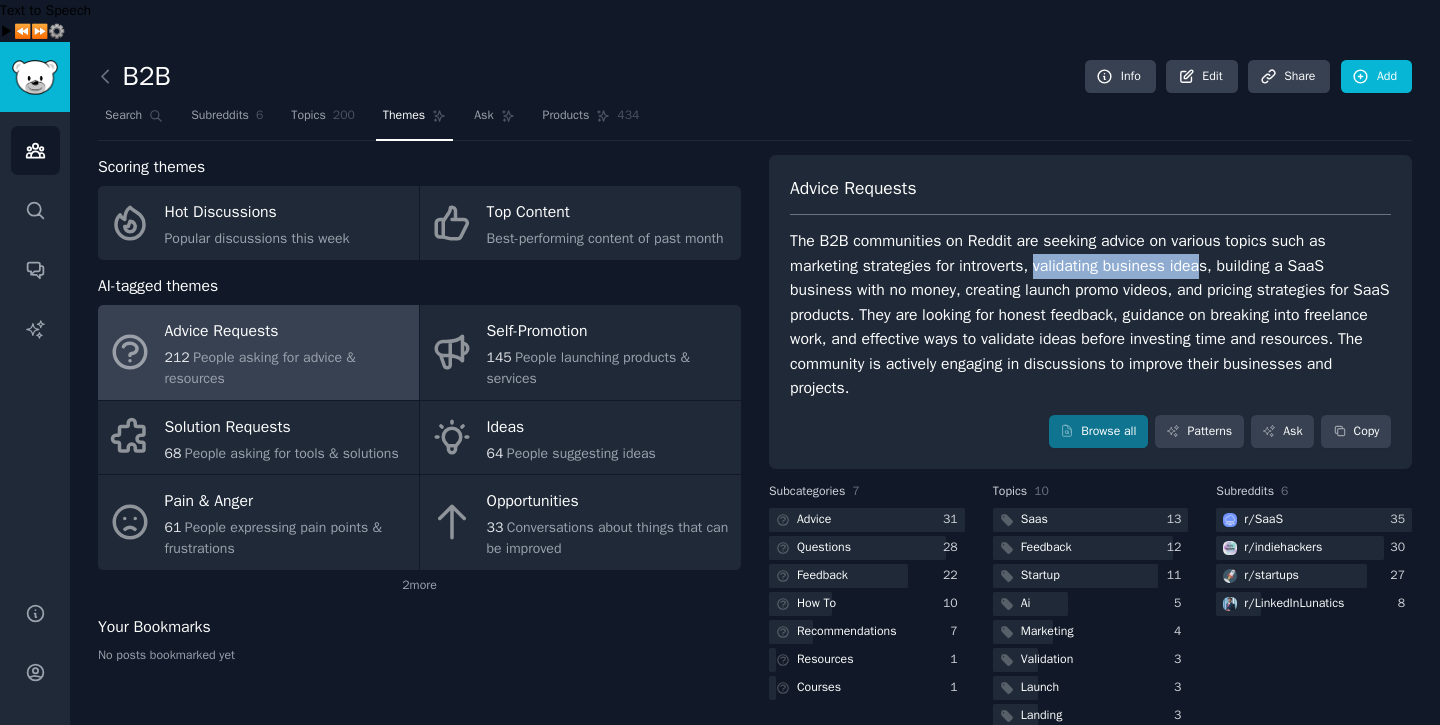 click on "The B2B communities on Reddit are seeking advice on various topics such as marketing strategies for introverts, validating business ideas, building a SaaS business with no money, creating launch promo videos, and pricing strategies for SaaS products. They are looking for honest feedback, guidance on breaking into freelance work, and effective ways to validate ideas before investing time and resources. The community is actively engaging in discussions to improve their businesses and projects." at bounding box center (1090, 315) 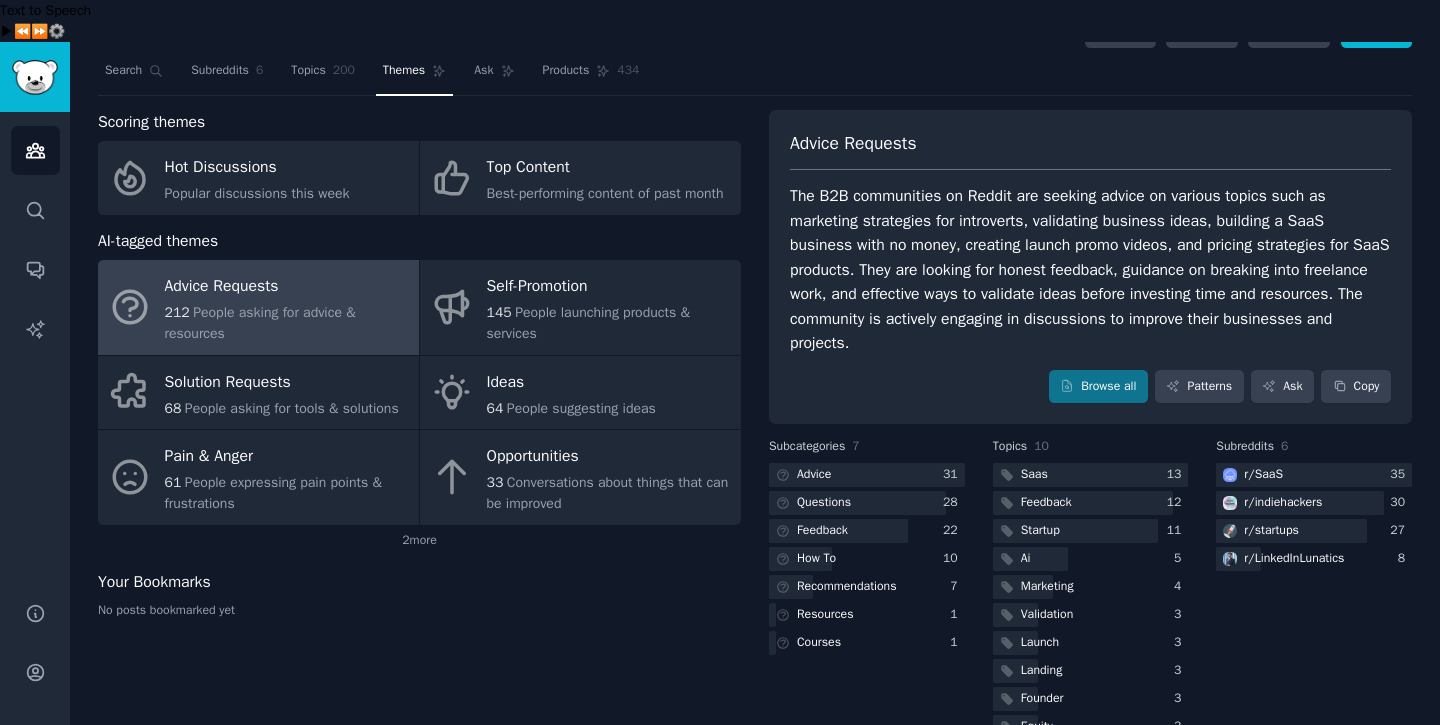 scroll, scrollTop: 48, scrollLeft: 0, axis: vertical 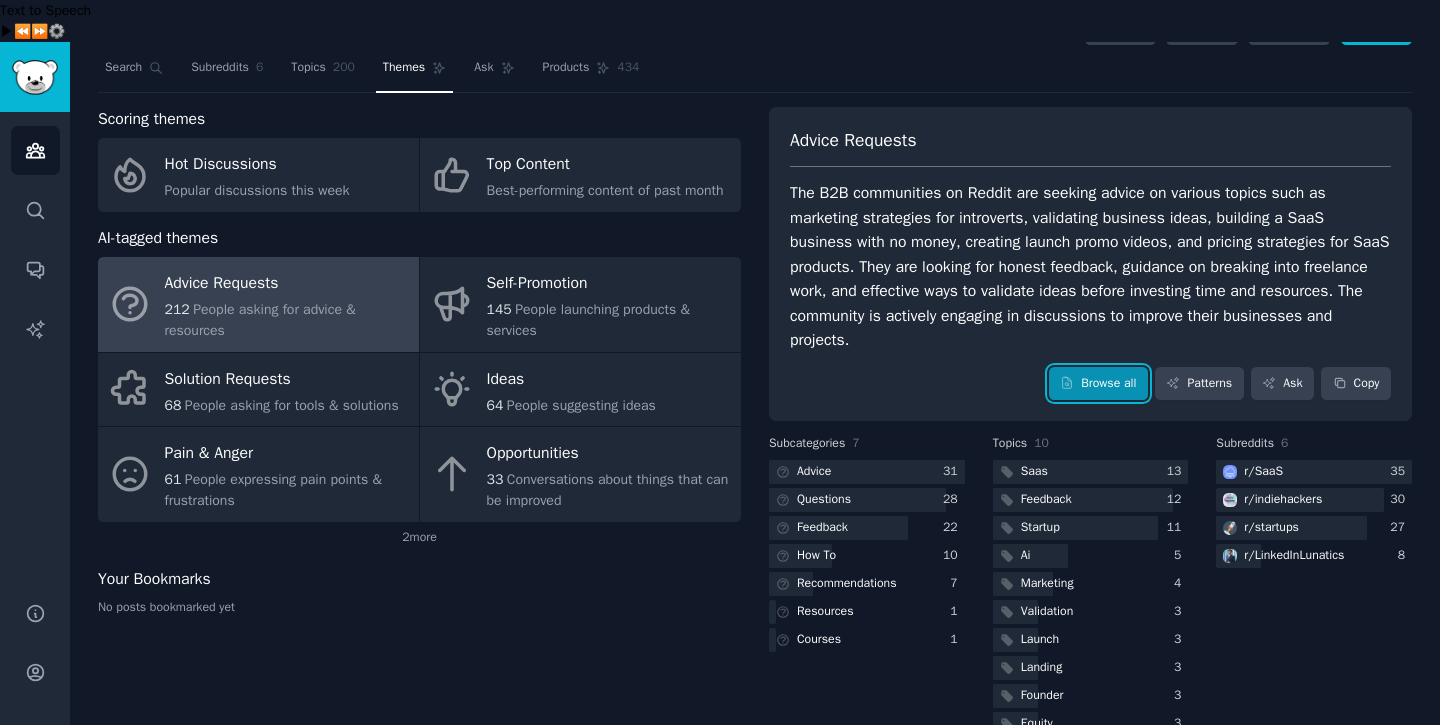 click on "Browse all" at bounding box center (1098, 384) 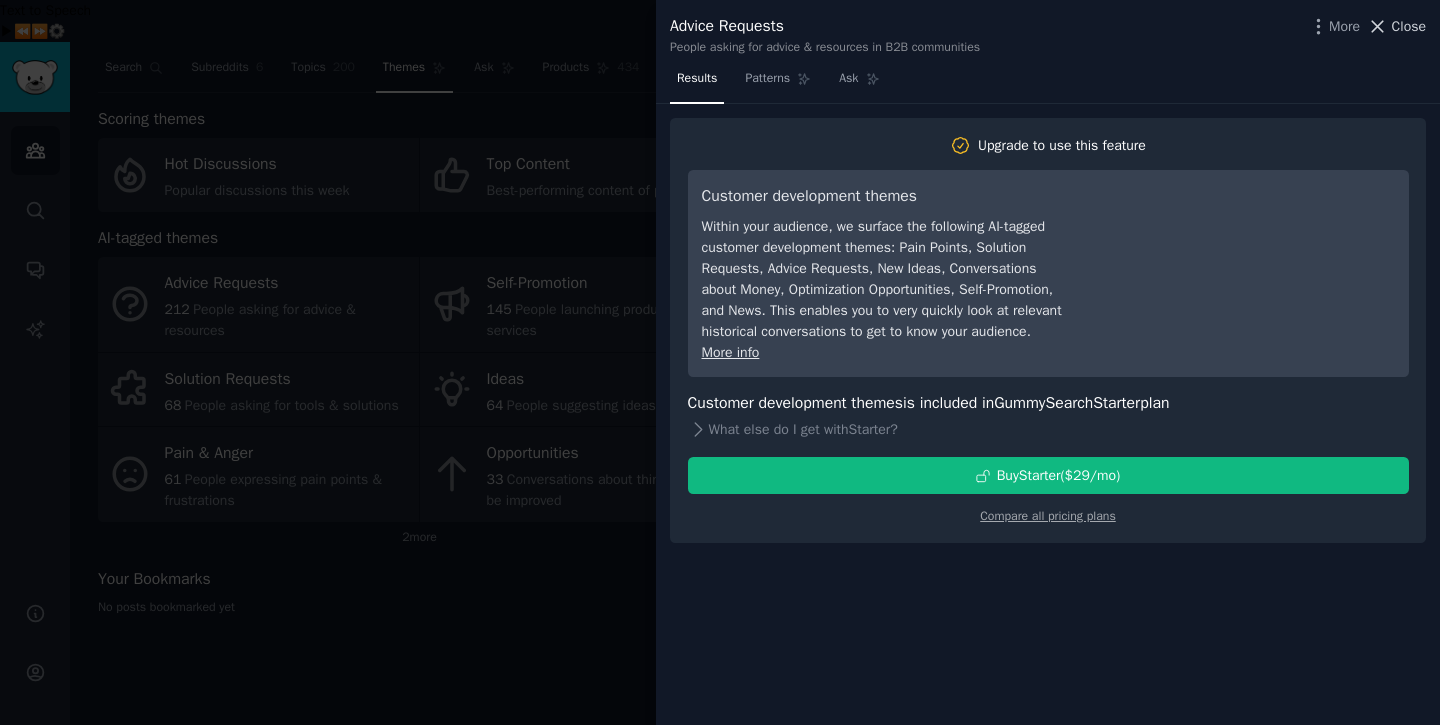 click on "Close" at bounding box center [1409, 26] 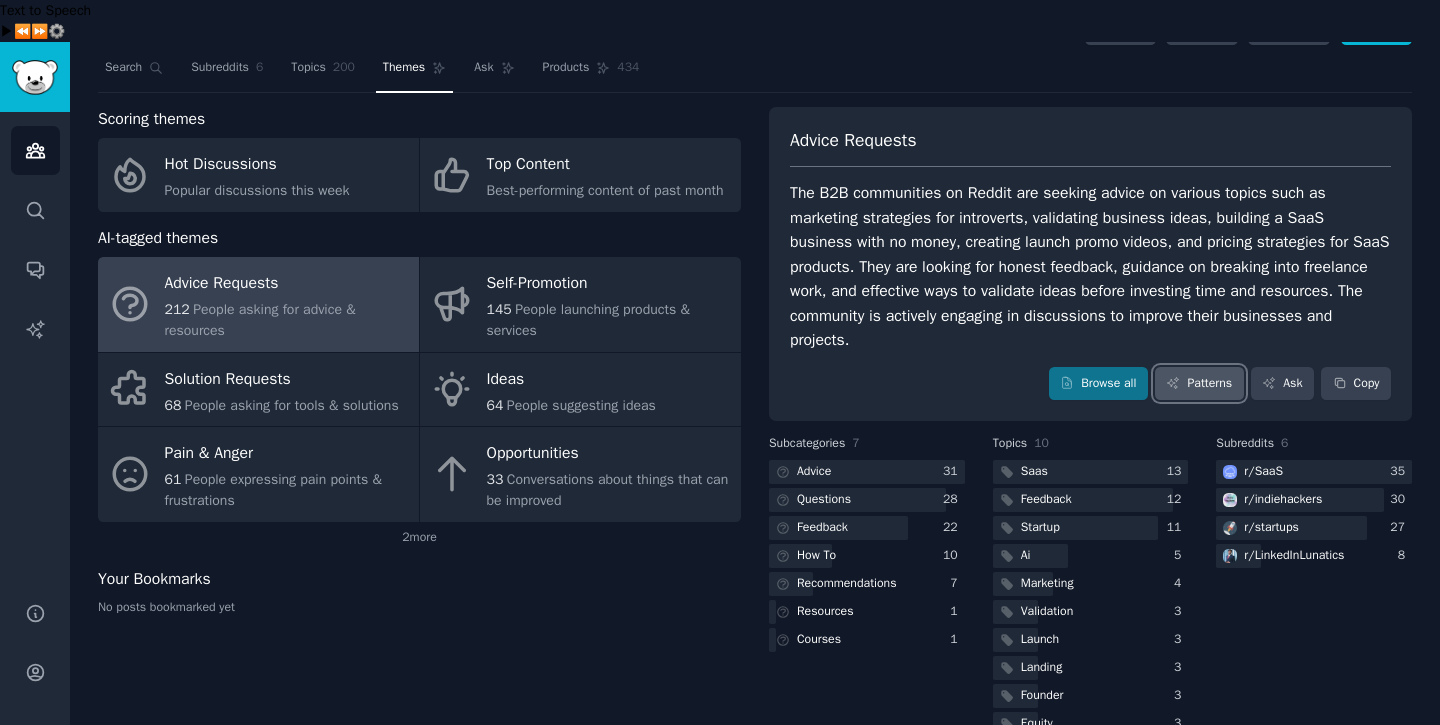 click on "Patterns" at bounding box center [1199, 384] 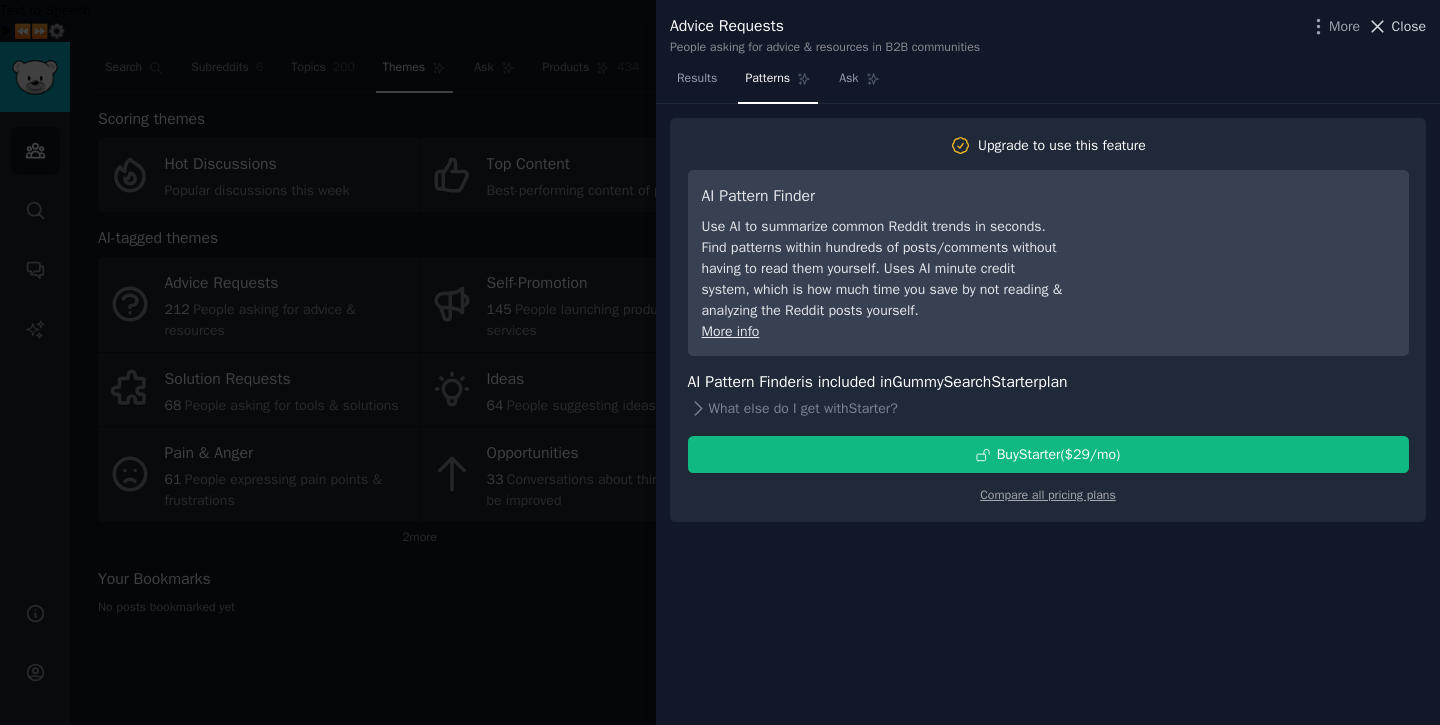 click on "Close" at bounding box center [1409, 26] 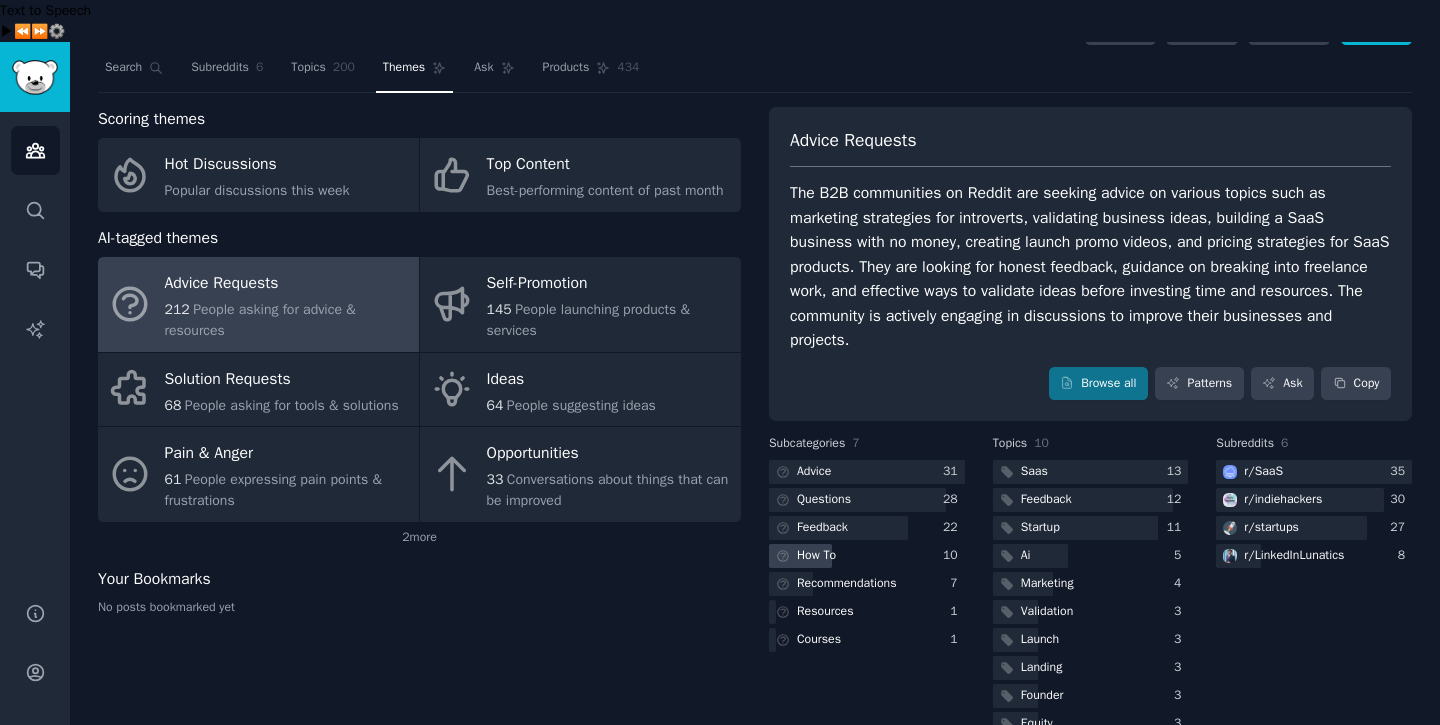 click on "How To" at bounding box center [867, 556] 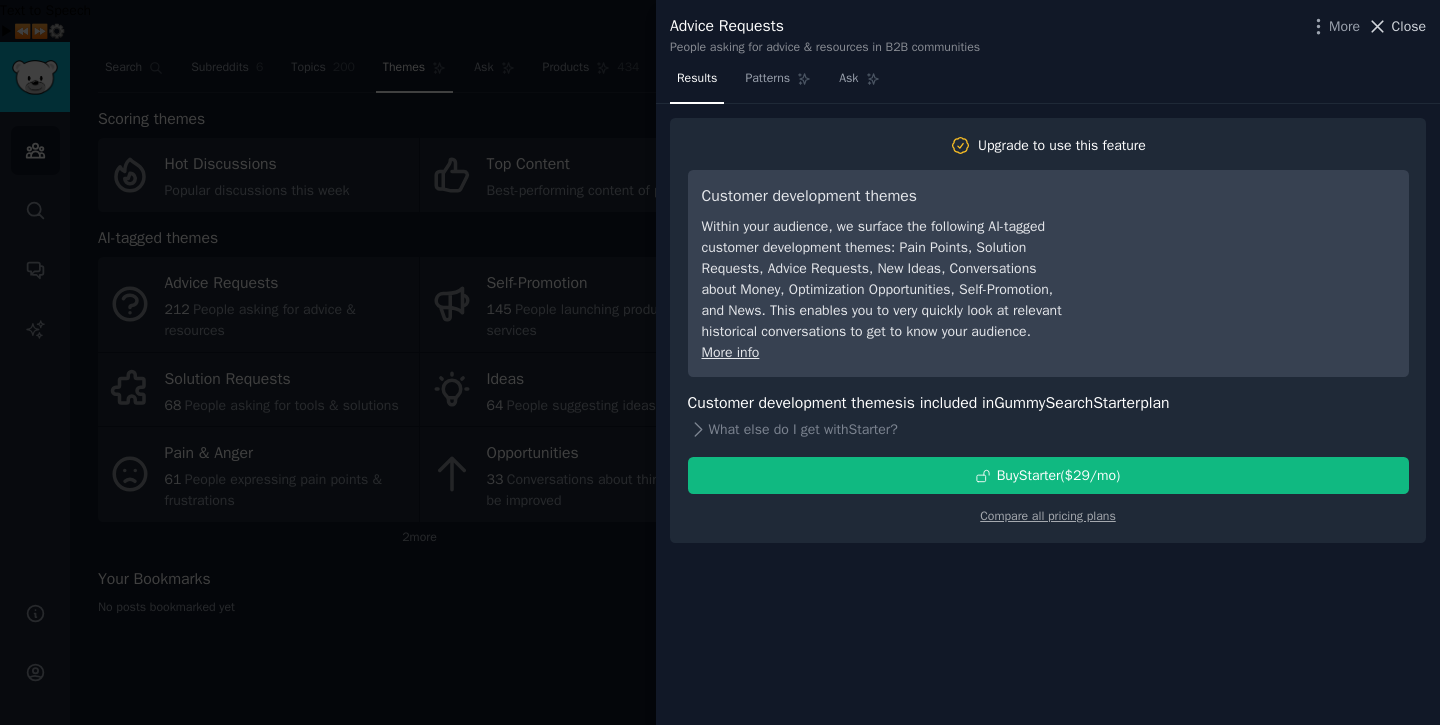 click on "Close" at bounding box center (1409, 26) 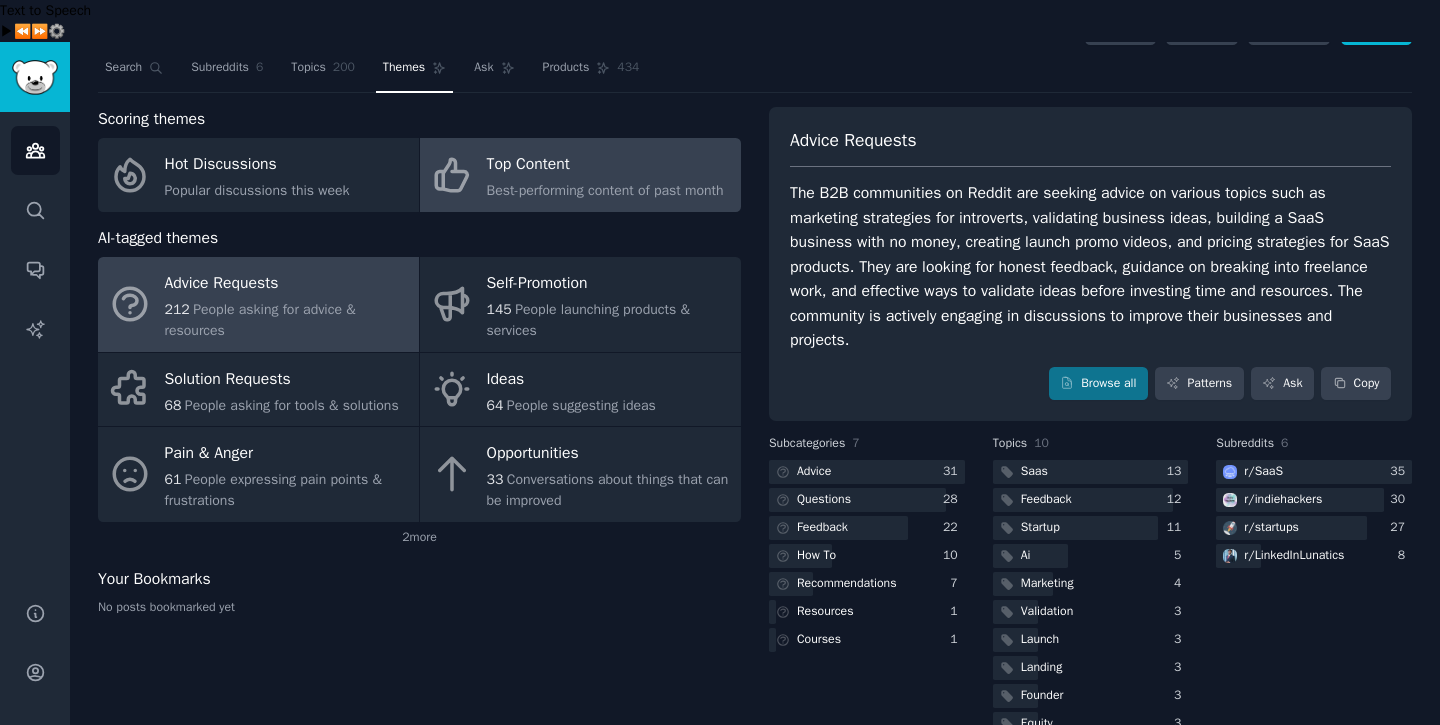 click on "Best-performing content of past month" 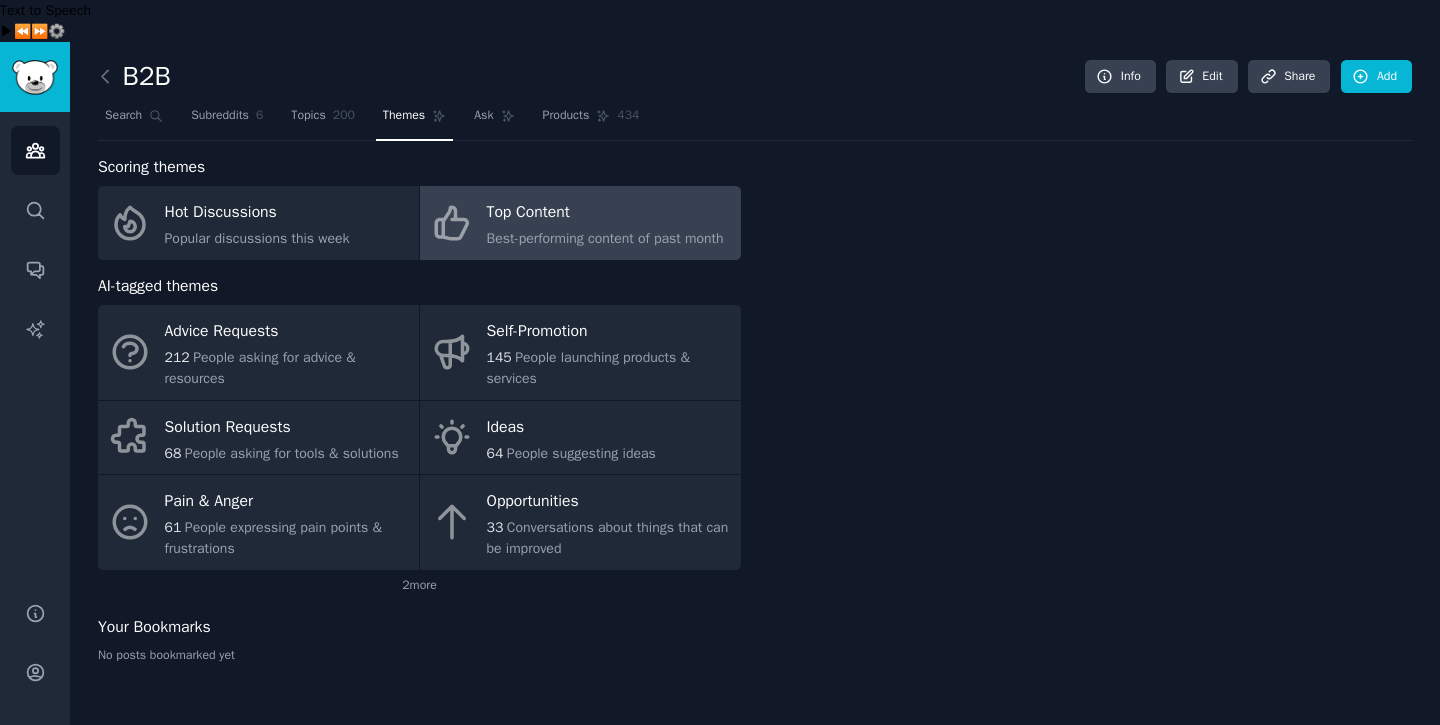 scroll, scrollTop: 0, scrollLeft: 0, axis: both 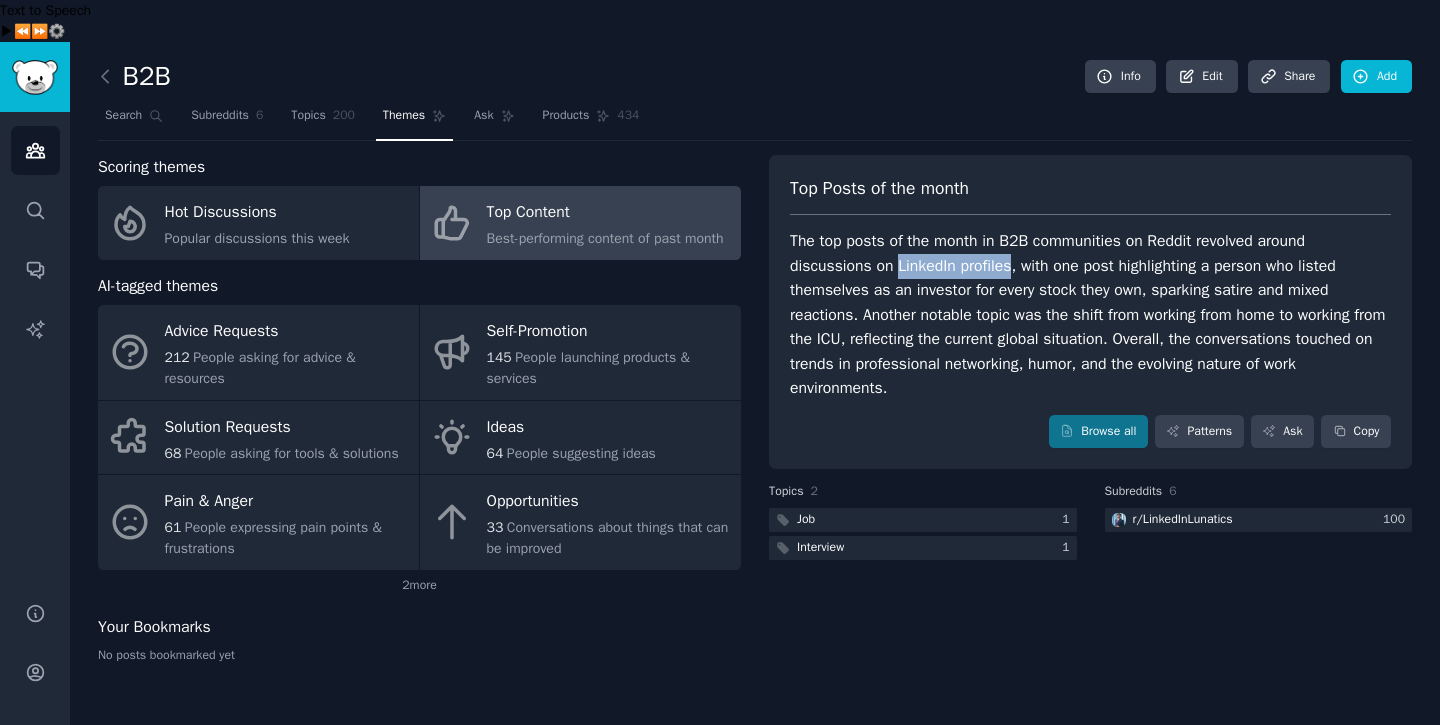 drag, startPoint x: 902, startPoint y: 225, endPoint x: 1013, endPoint y: 234, distance: 111.364265 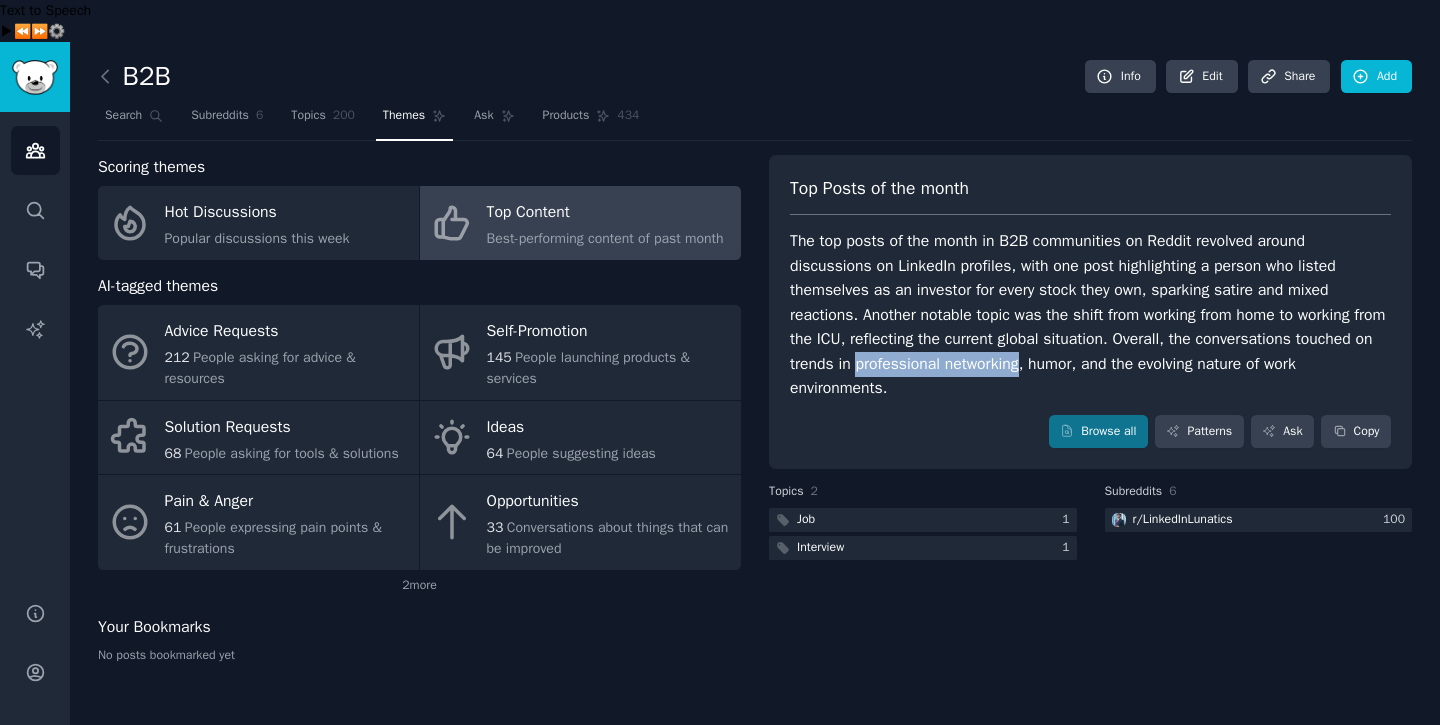 drag, startPoint x: 945, startPoint y: 323, endPoint x: 1113, endPoint y: 321, distance: 168.0119 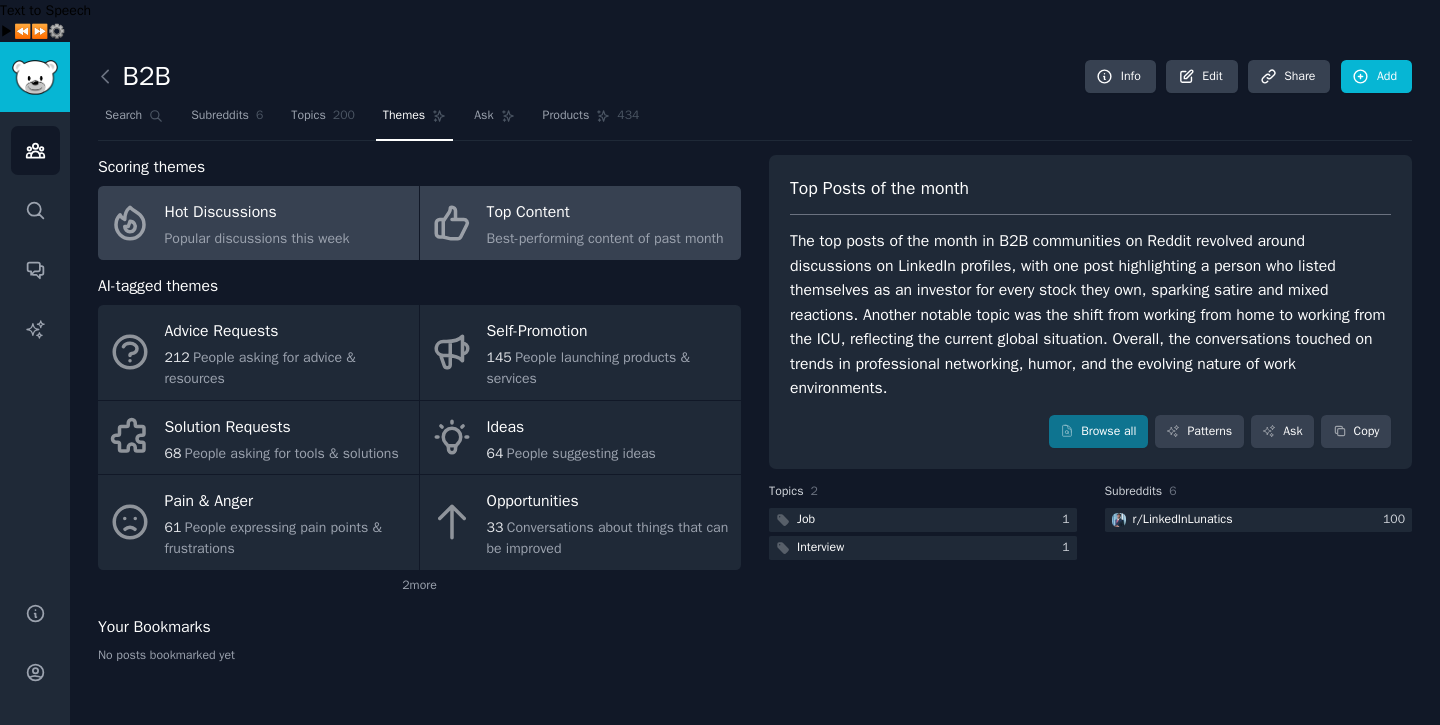 click on "Hot Discussions" at bounding box center (257, 213) 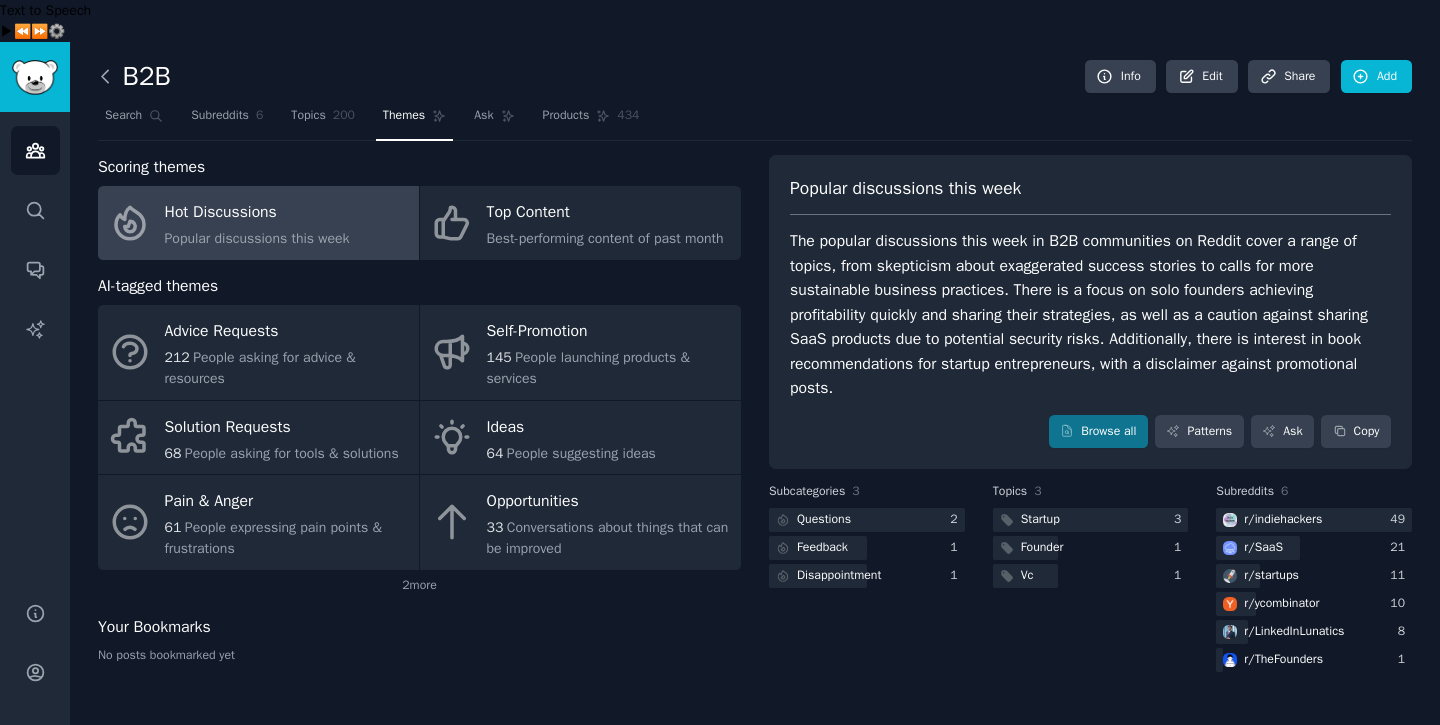 click 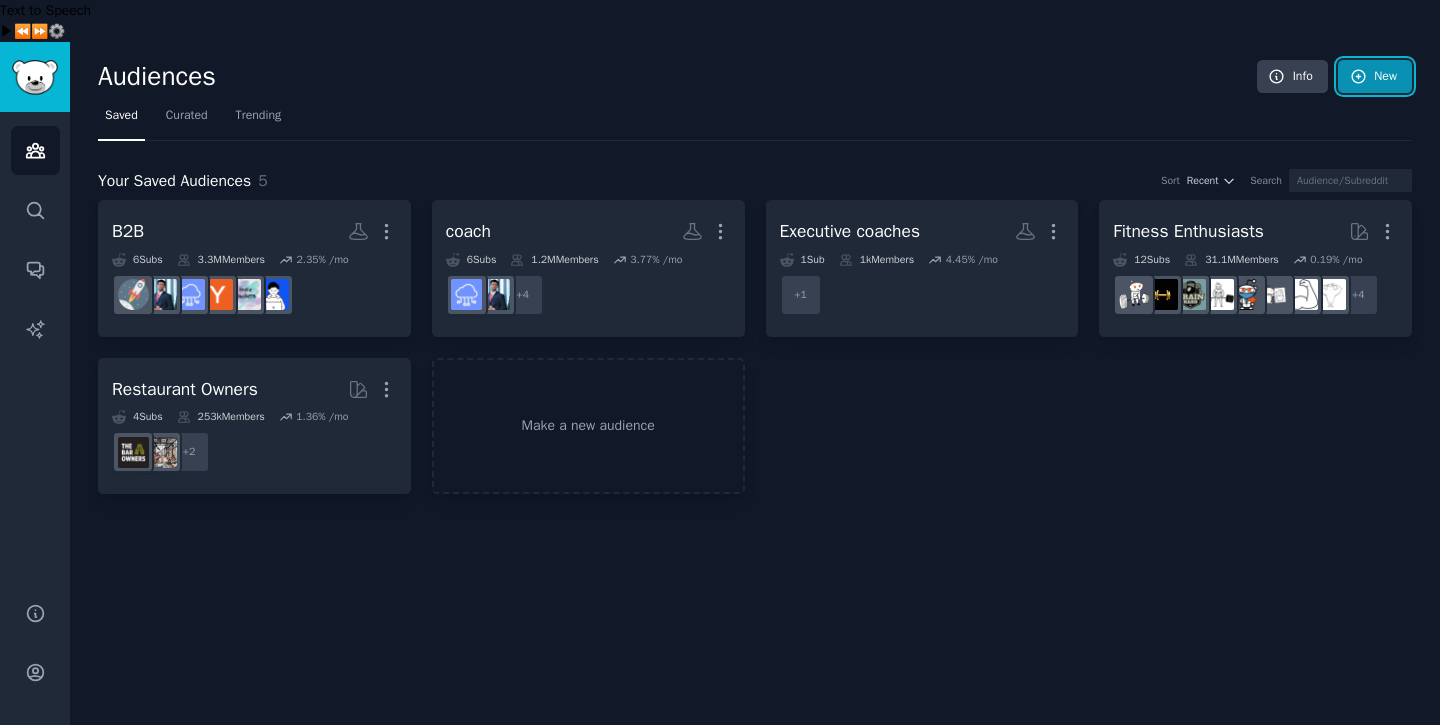 click on "New" at bounding box center [1375, 77] 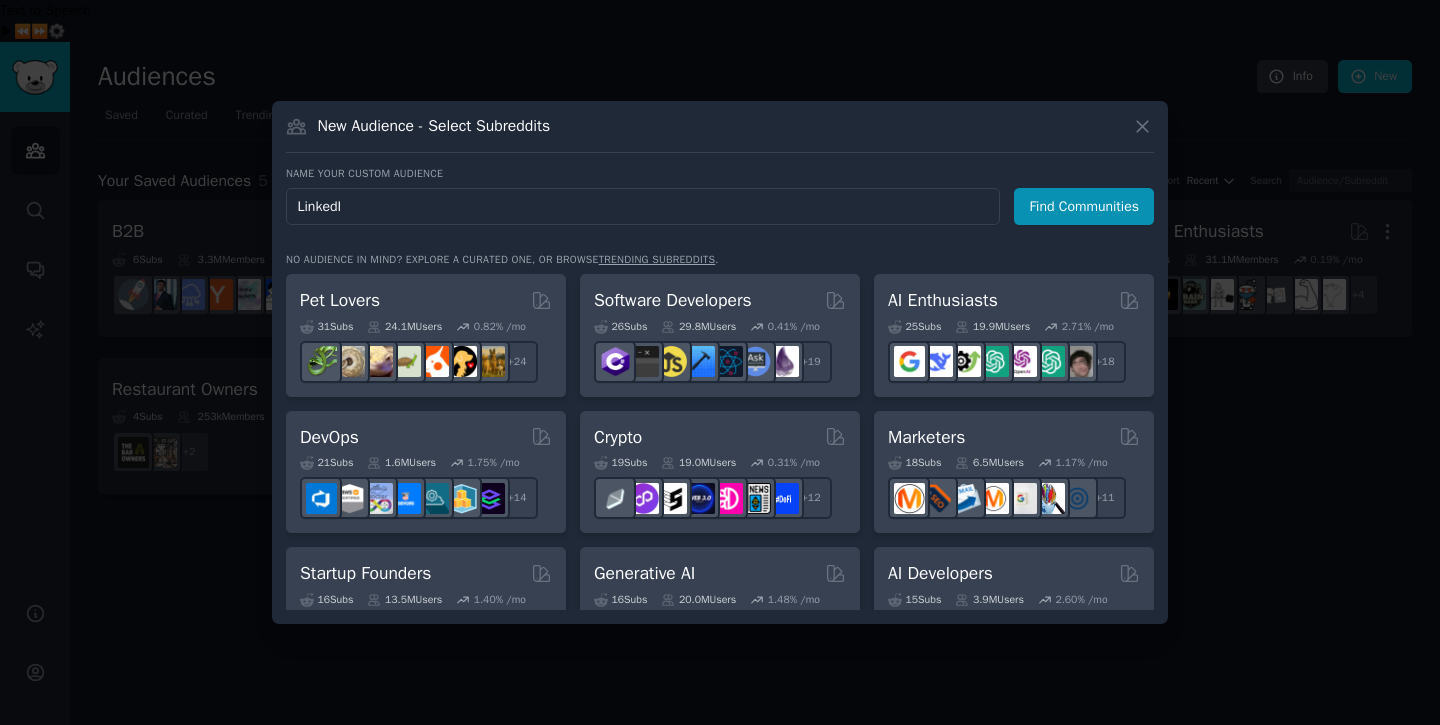 type on "LinkedIn" 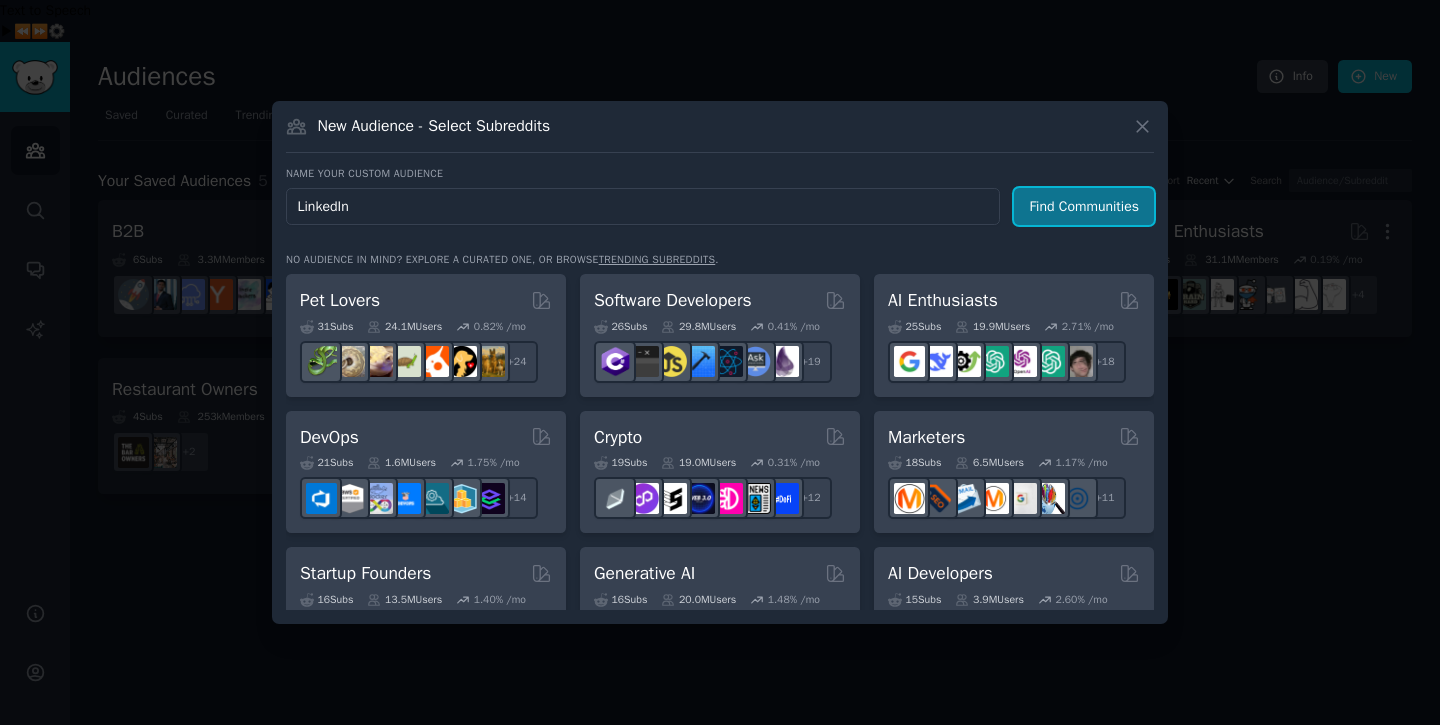 click on "Find Communities" at bounding box center [1084, 206] 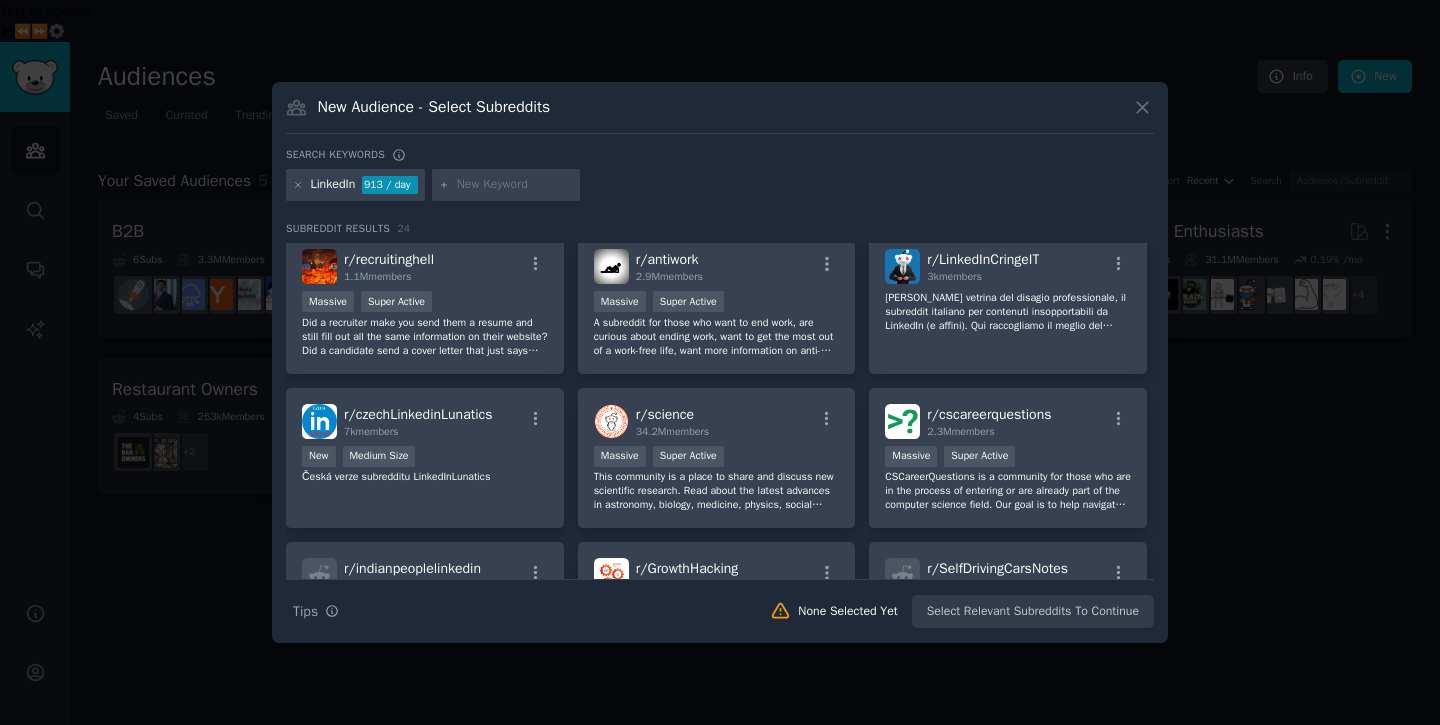 scroll, scrollTop: 0, scrollLeft: 0, axis: both 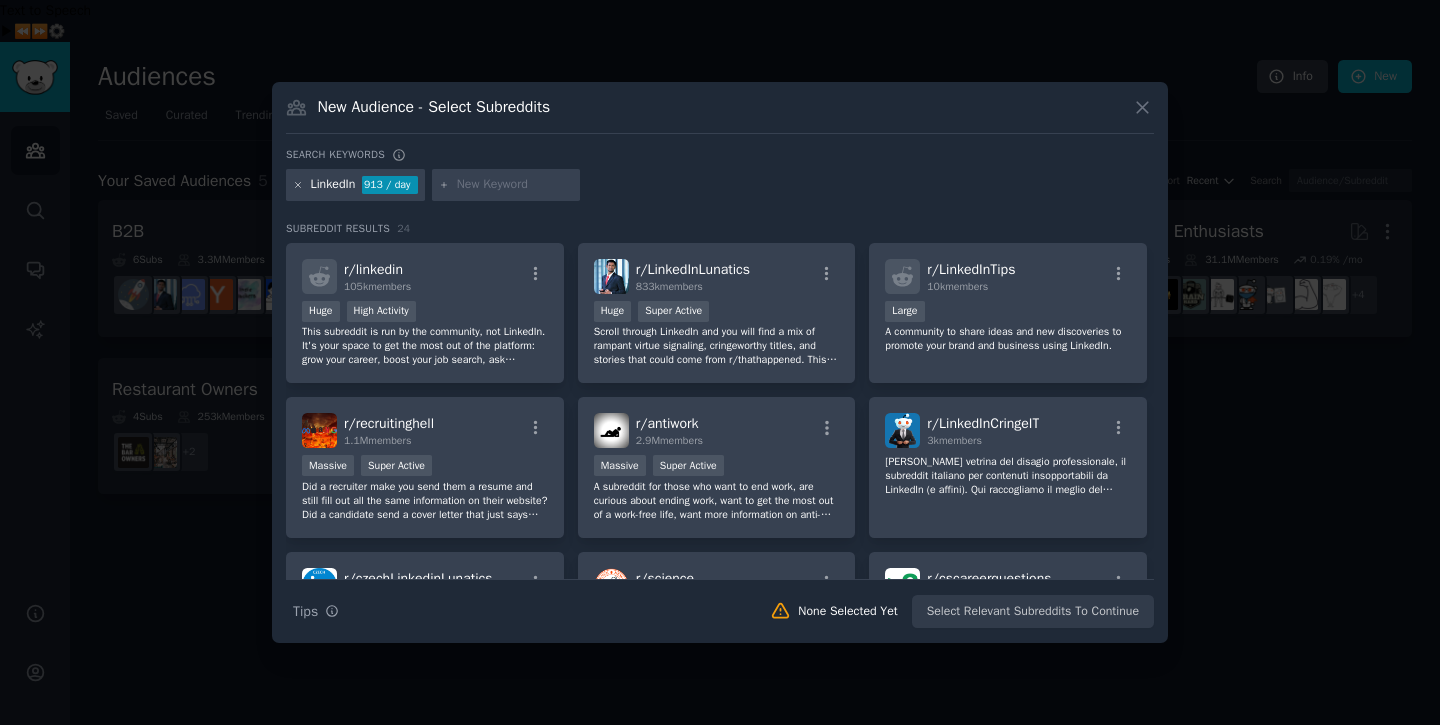 click 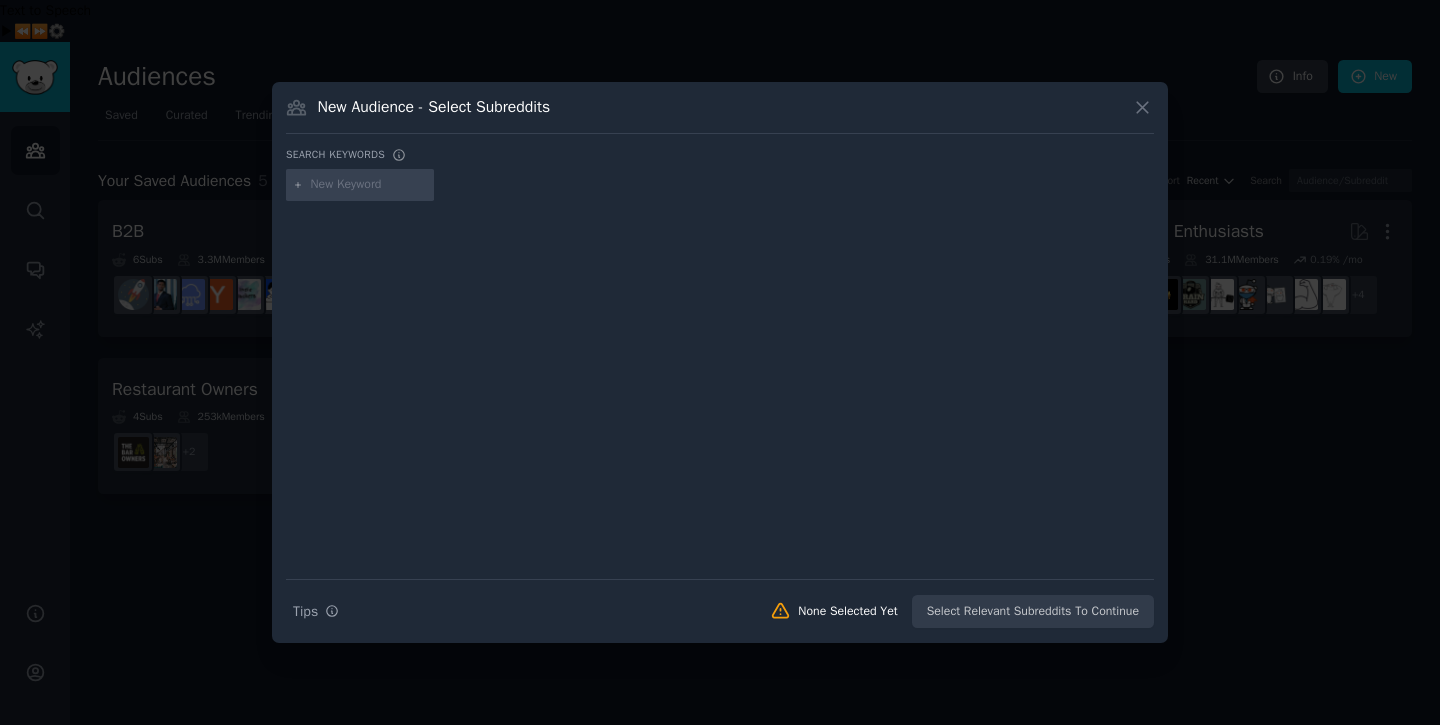 click at bounding box center (369, 185) 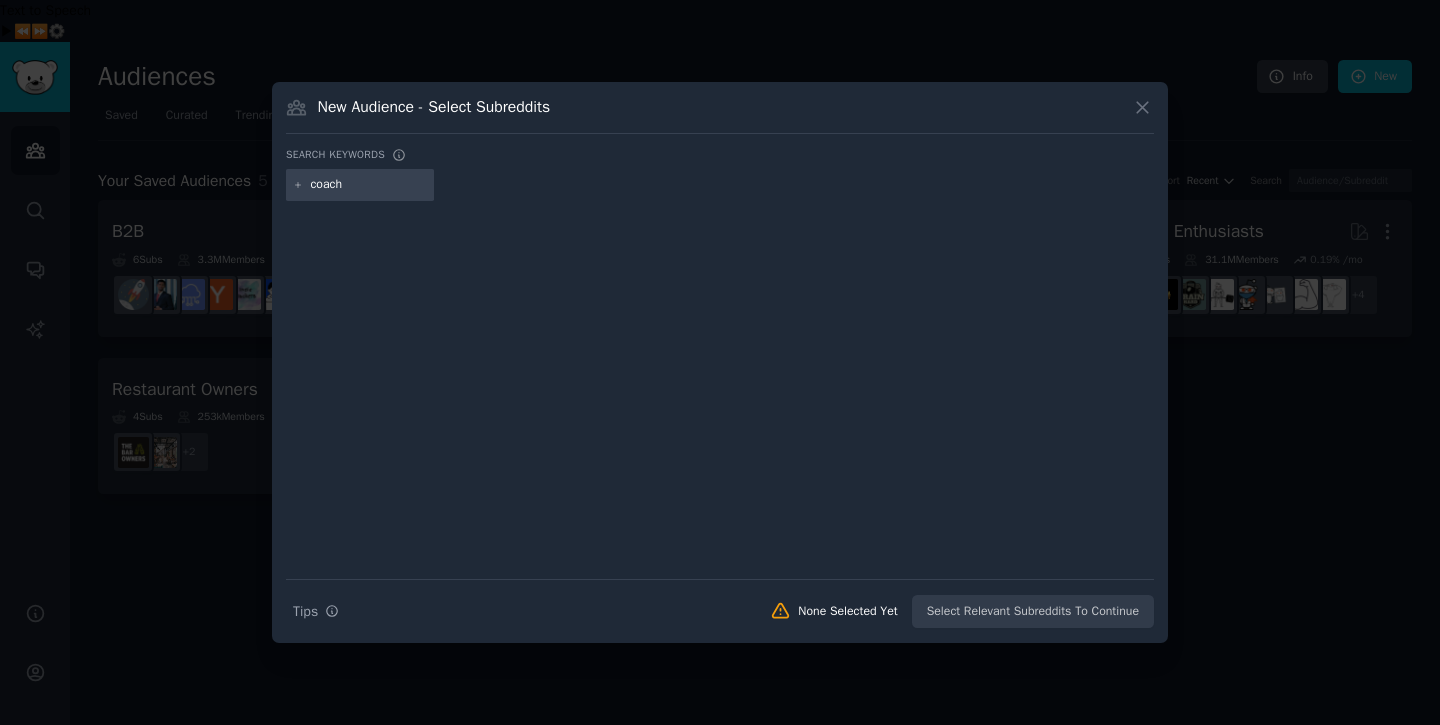 type on "coach" 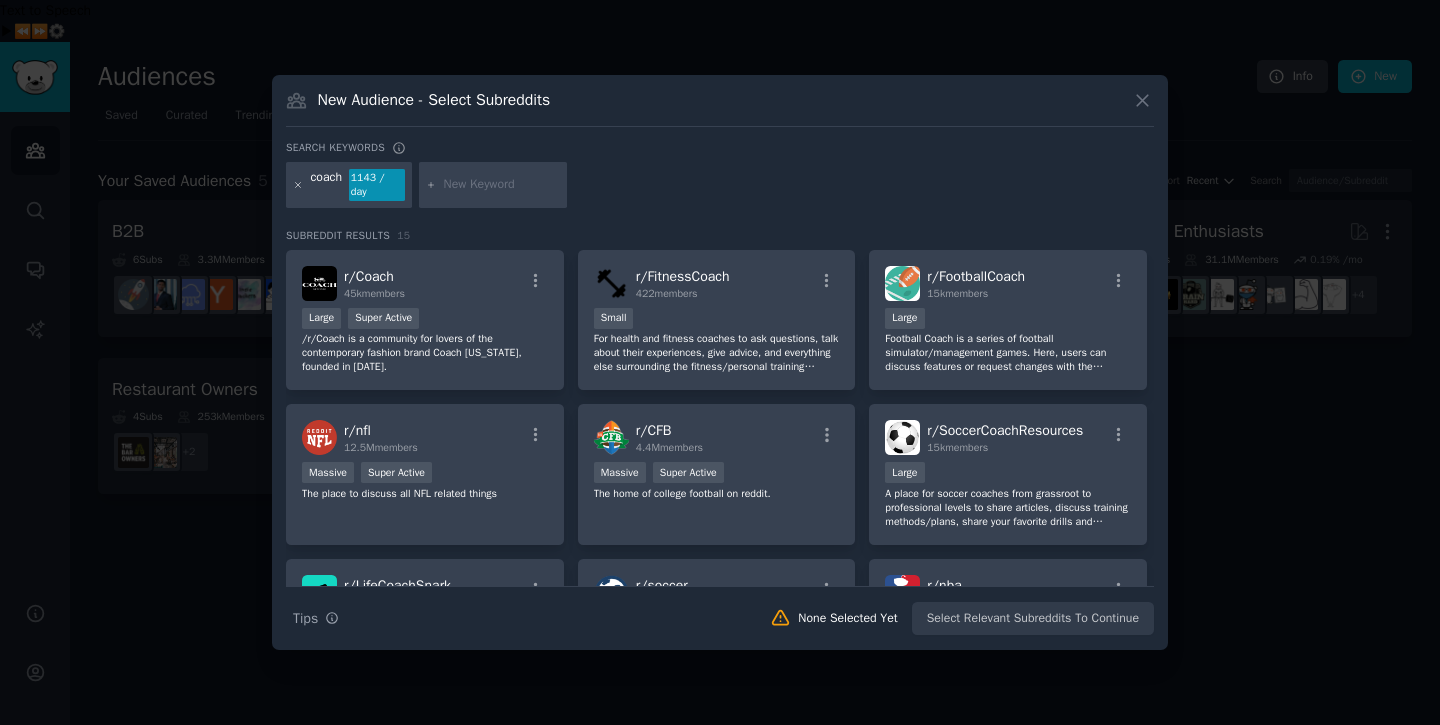 click 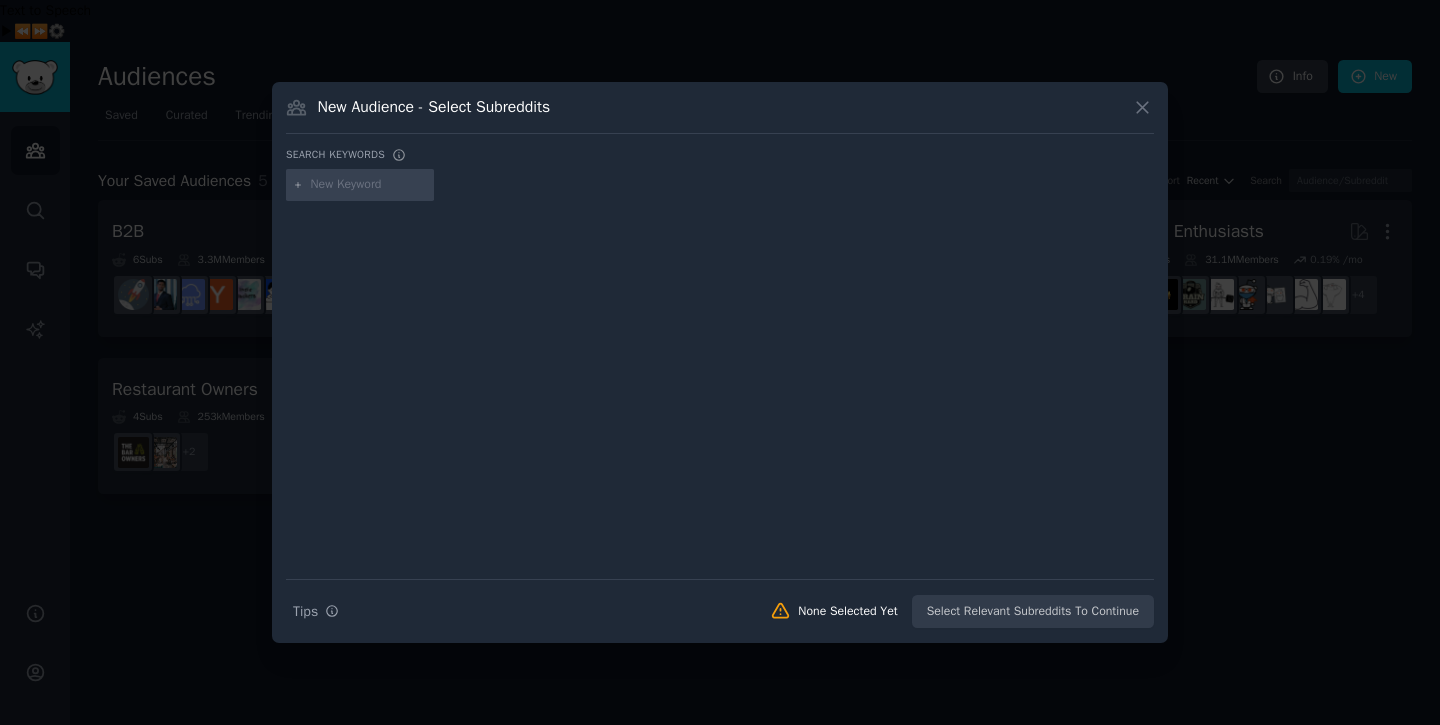 click at bounding box center [369, 185] 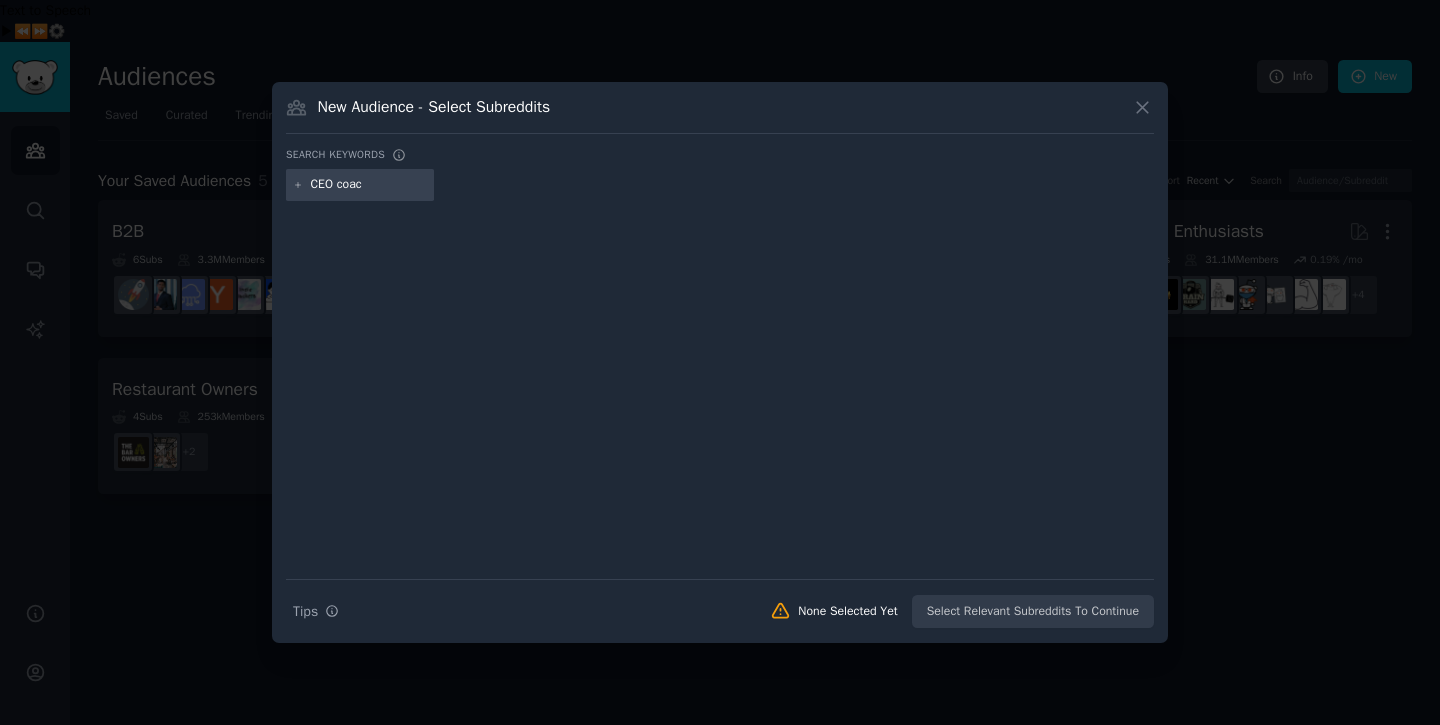 type on "CEO coach" 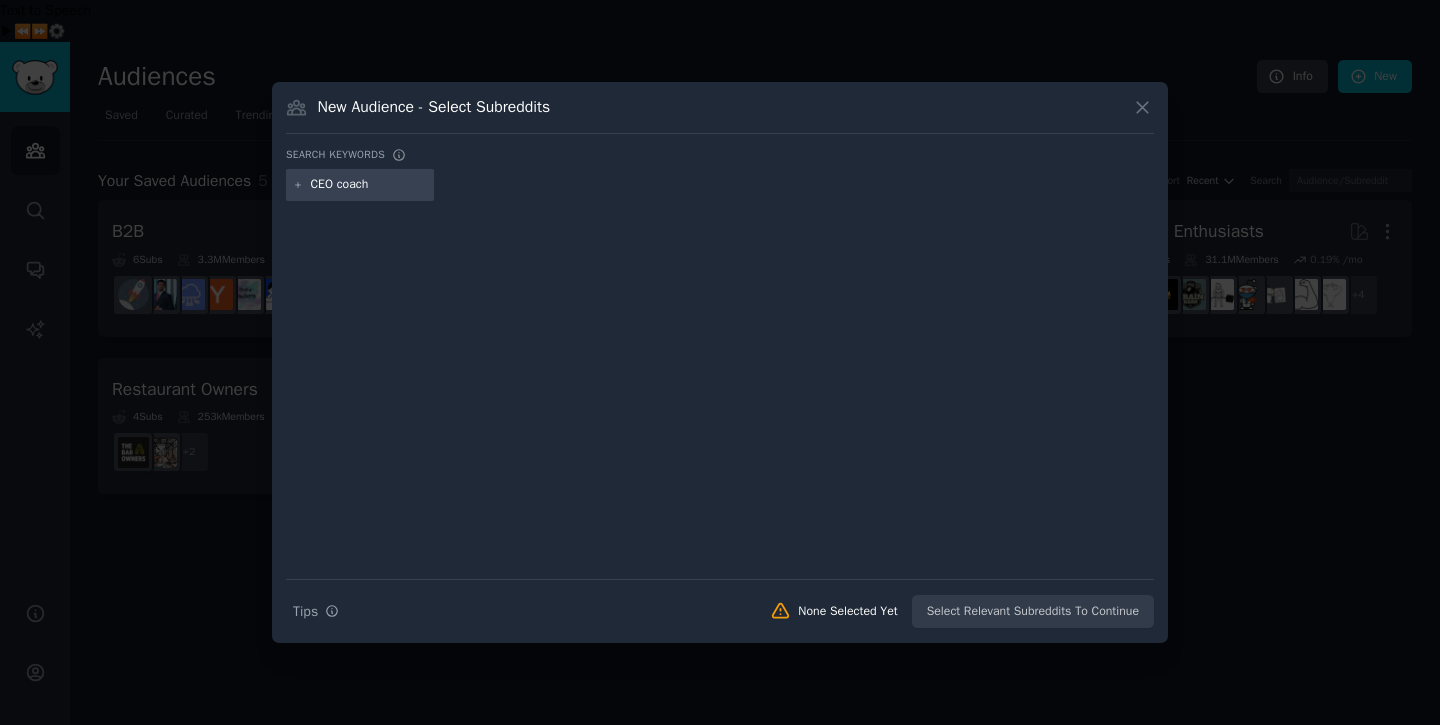 type 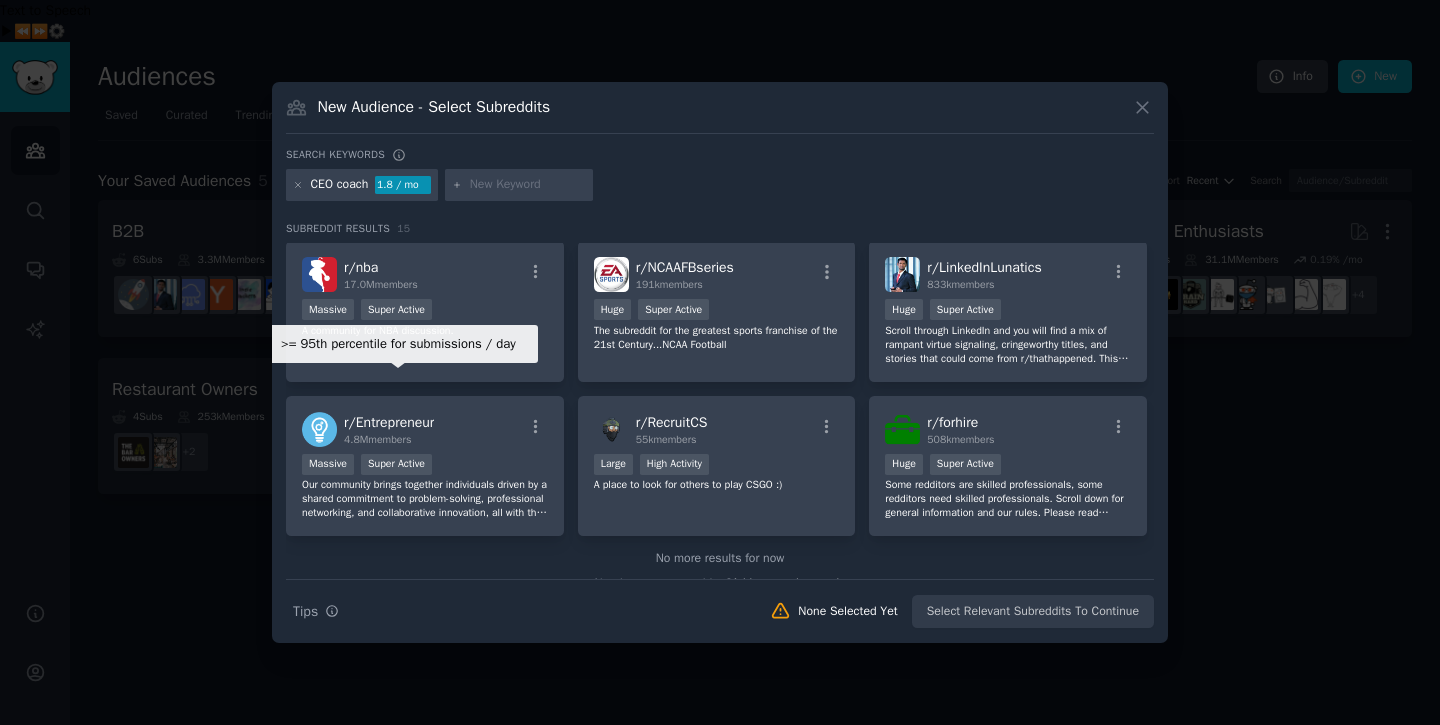 scroll, scrollTop: 478, scrollLeft: 0, axis: vertical 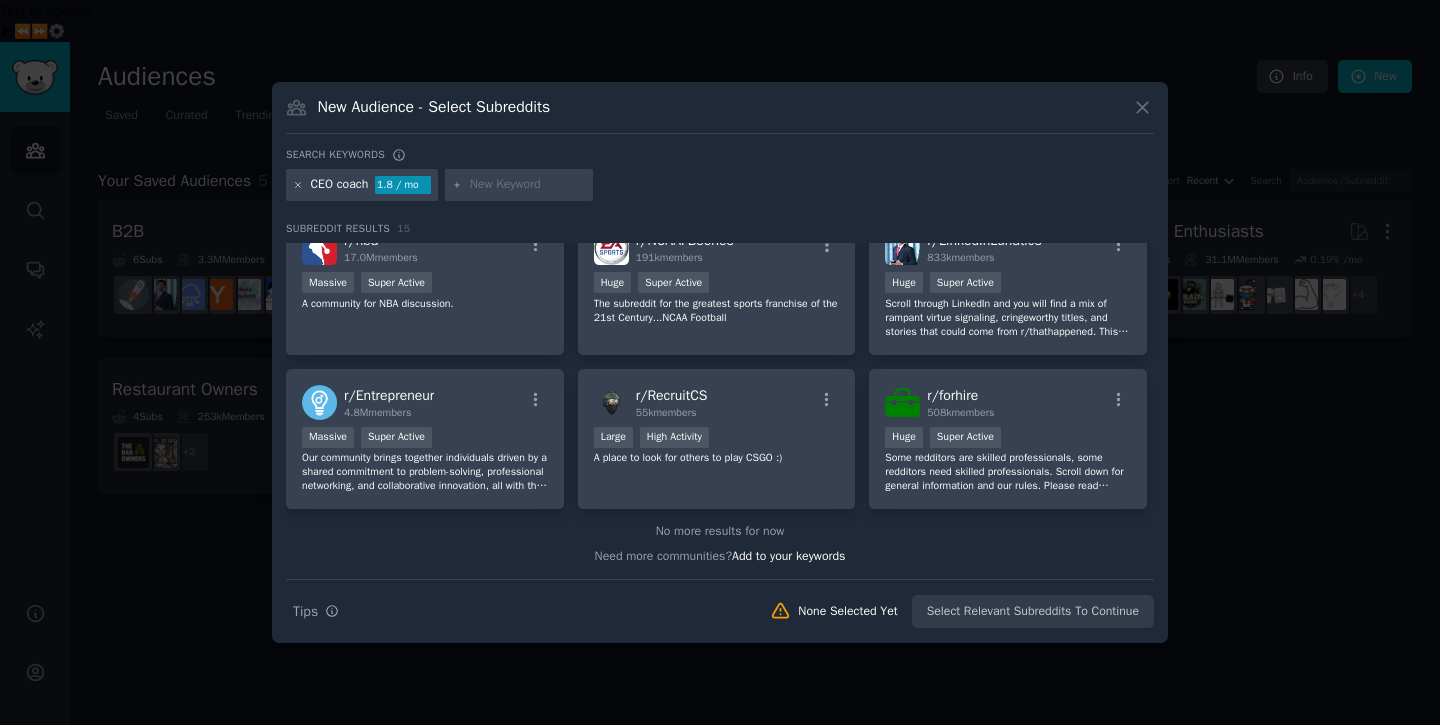 click 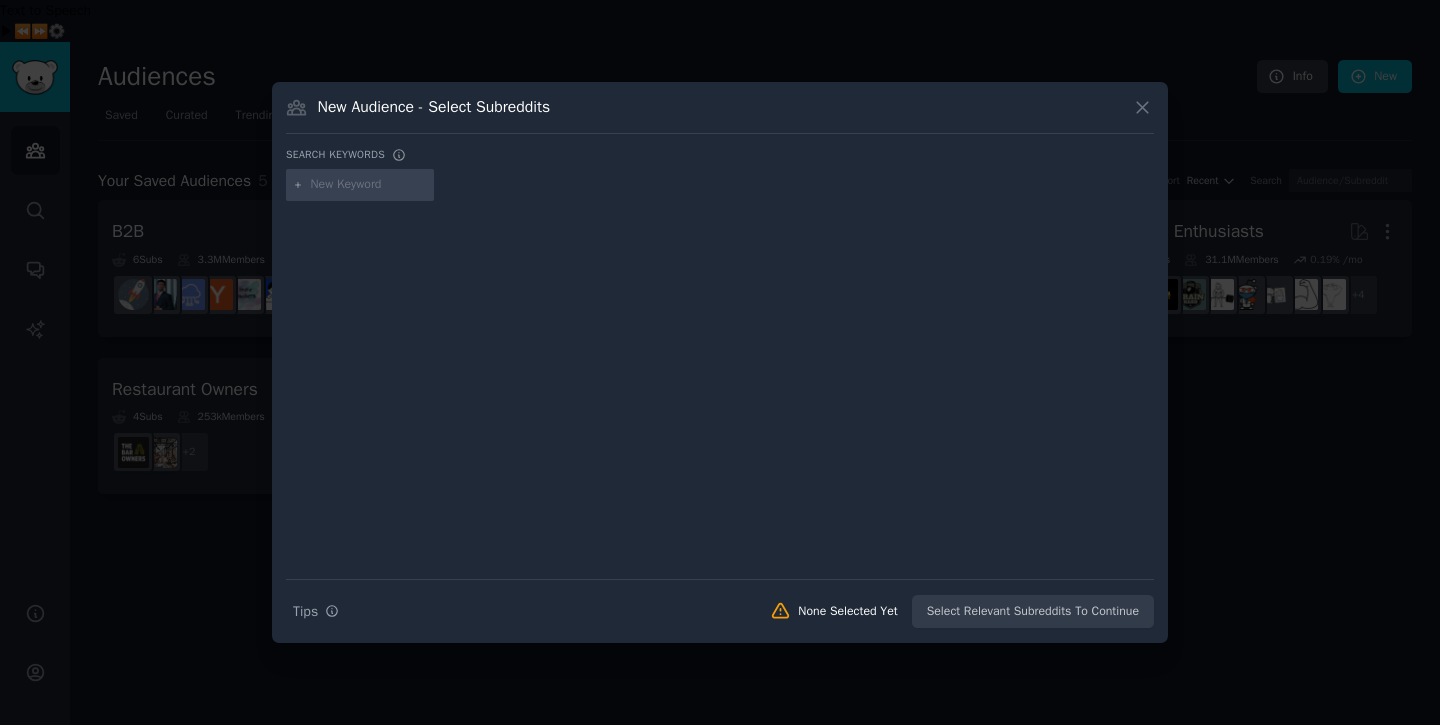click at bounding box center (369, 185) 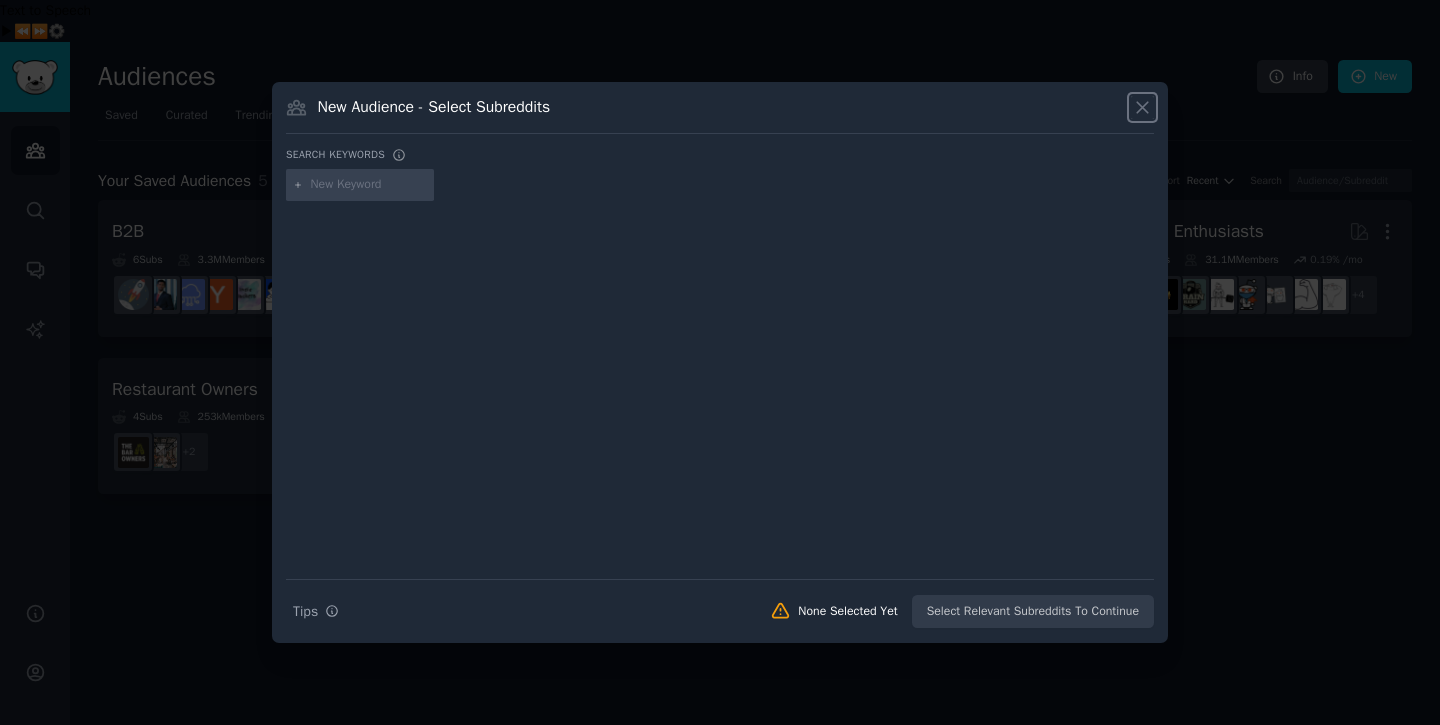 click 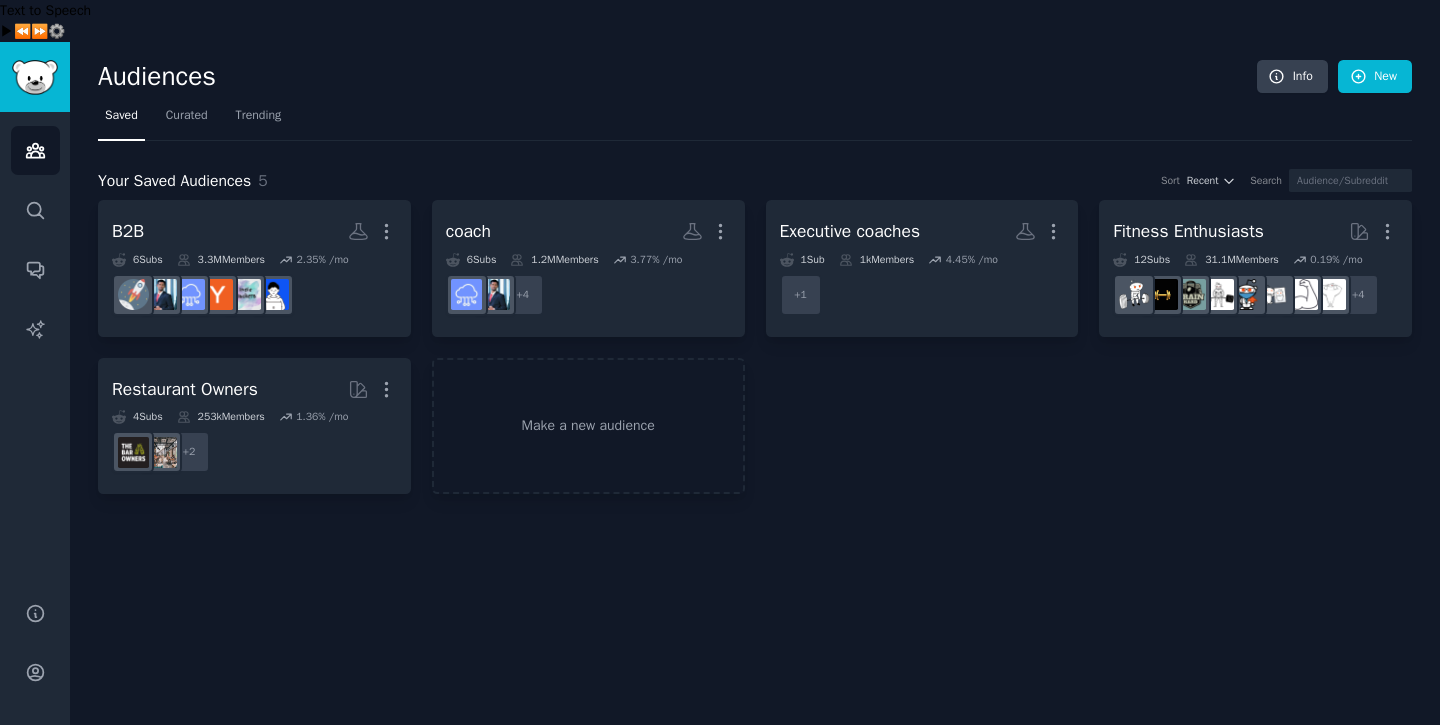 click on "B2B More 6  Sub s 3.3M  Members 2.35 % /mo coach More 6  Sub s 1.2M  Members 3.77 % /mo + 4 Executive coaches Custom Audience More 1  Sub 1k  Members 4.45 % /mo + 1 Fitness Enthusiasts More 12  Sub s 31.1M  Members 0.19 % /mo + 4 Restaurant Owners More 4  Sub s 253k  Members 1.36 % /mo + 2 Make a new audience" at bounding box center (755, 347) 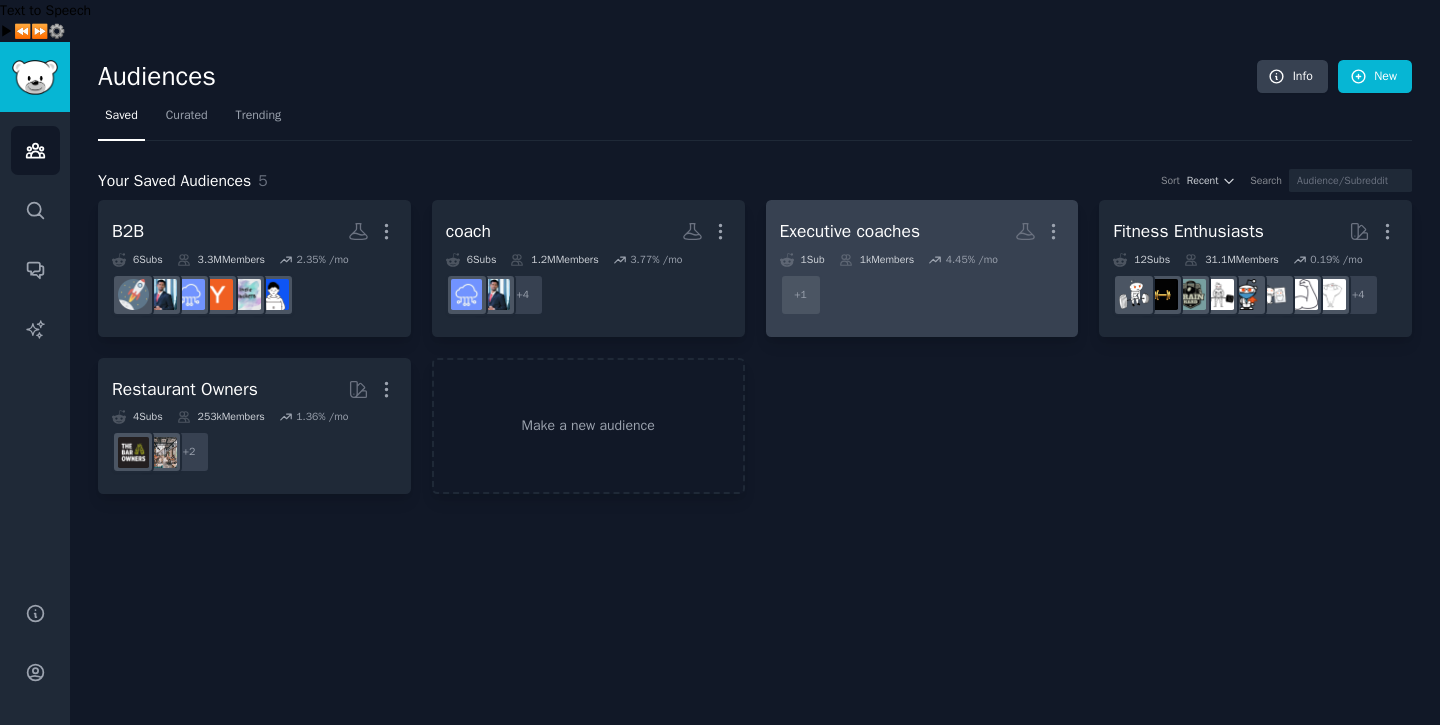 click on "+ 1" at bounding box center [922, 295] 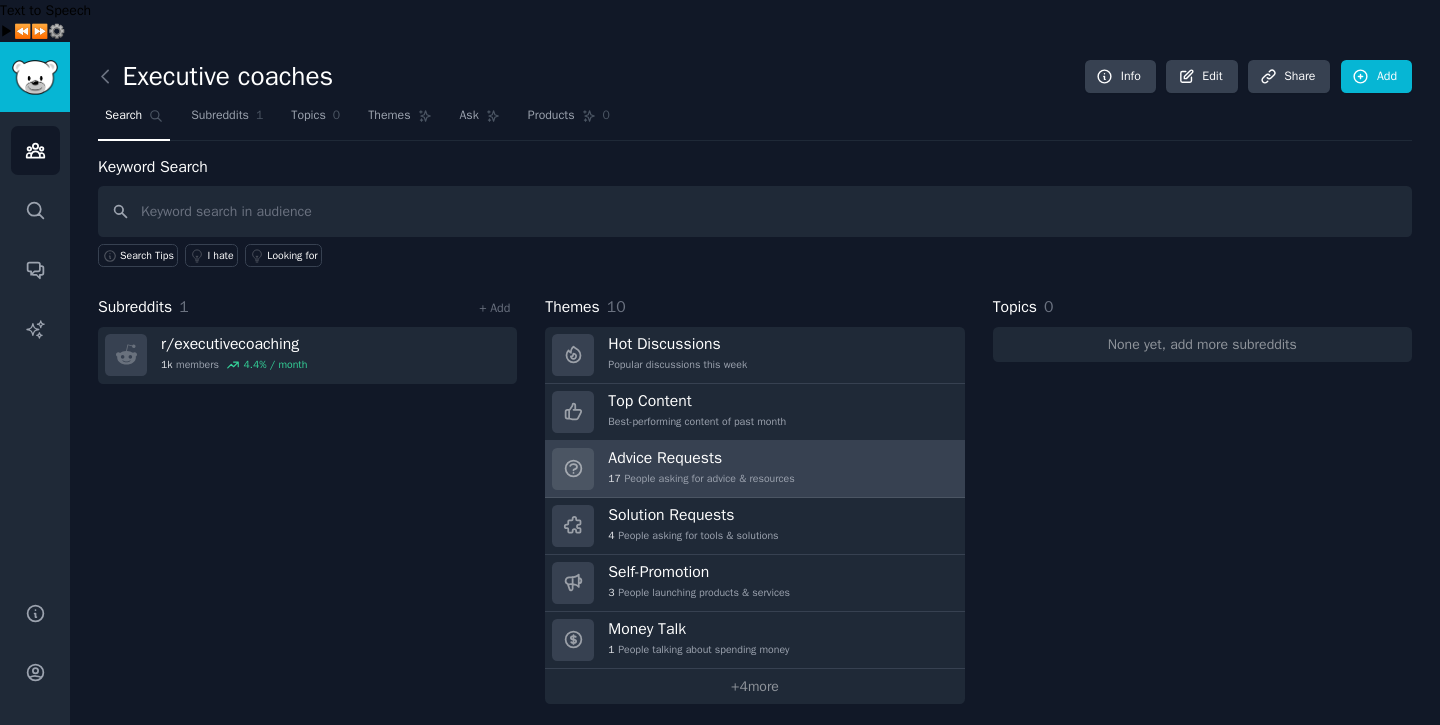 click on "17 People asking for advice & resources" at bounding box center [701, 479] 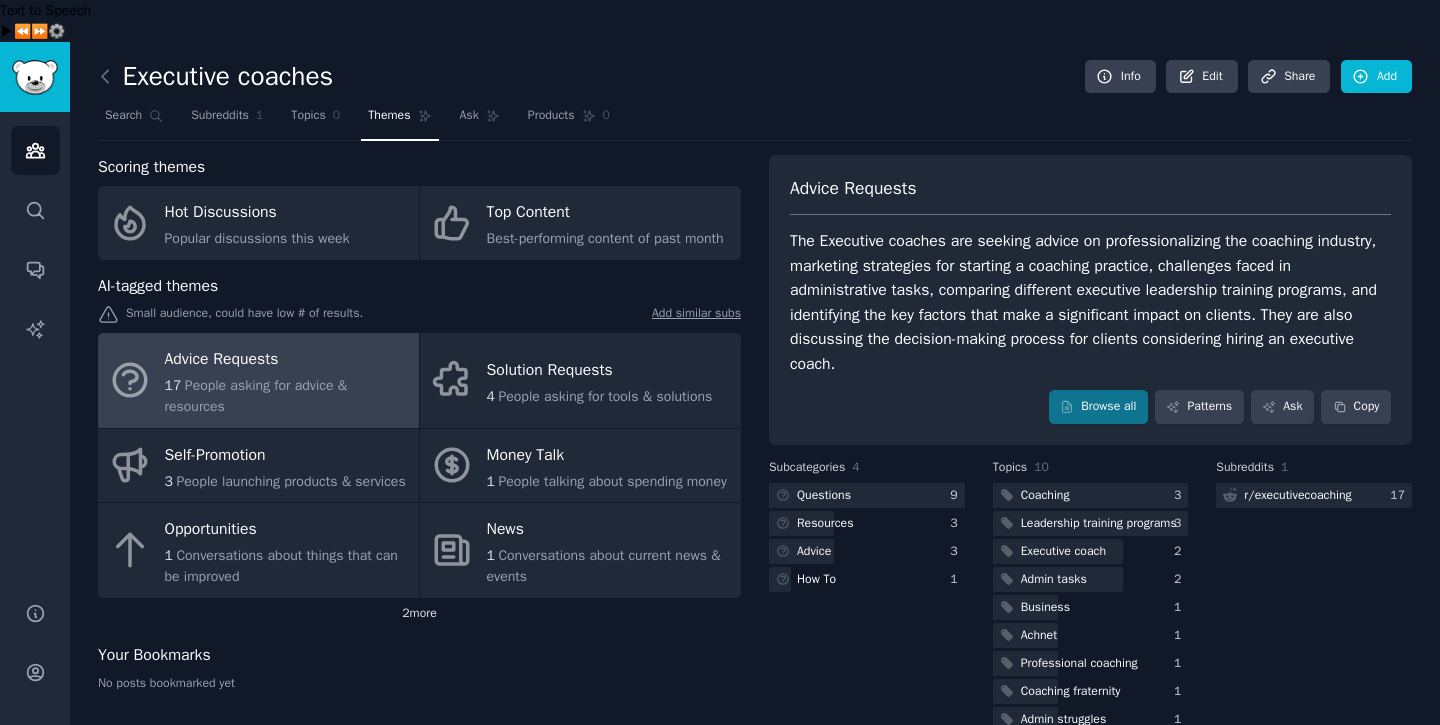 click on "2  more" at bounding box center [419, 614] 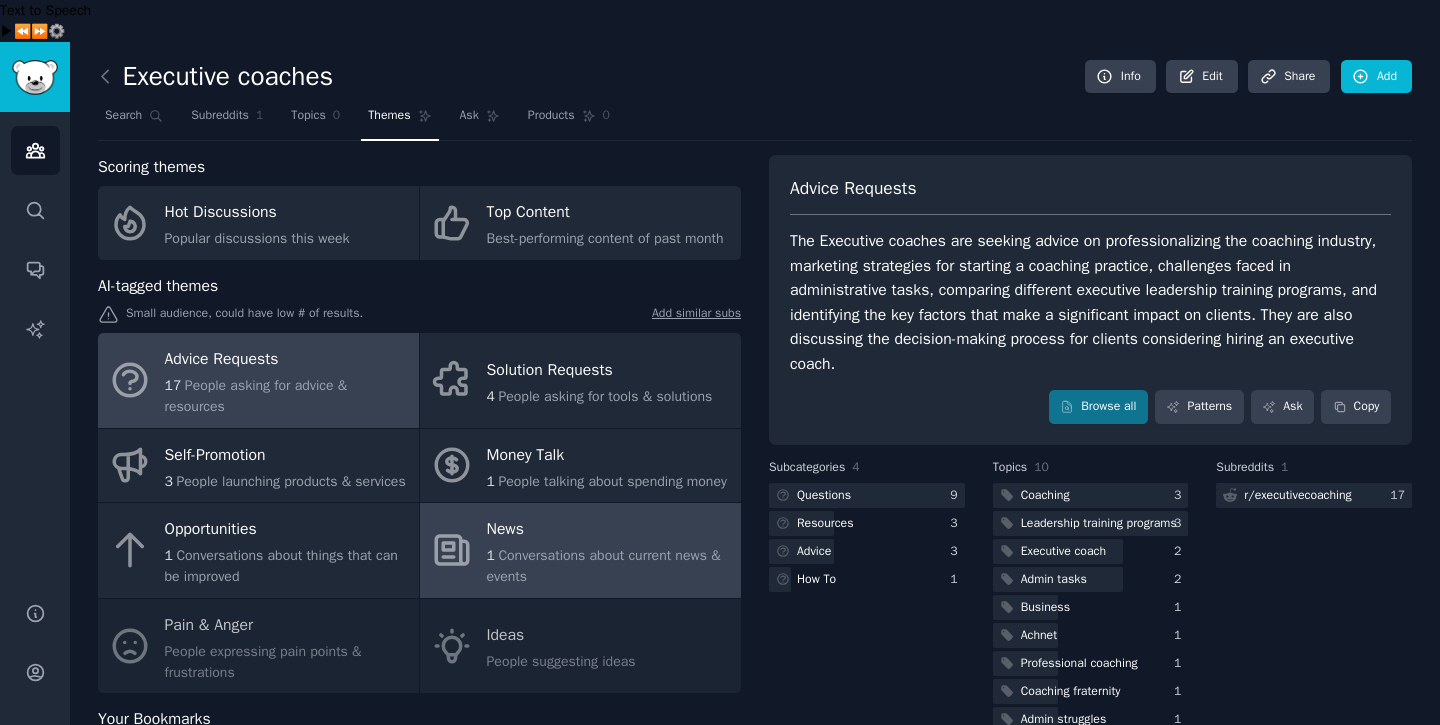 scroll, scrollTop: 73, scrollLeft: 0, axis: vertical 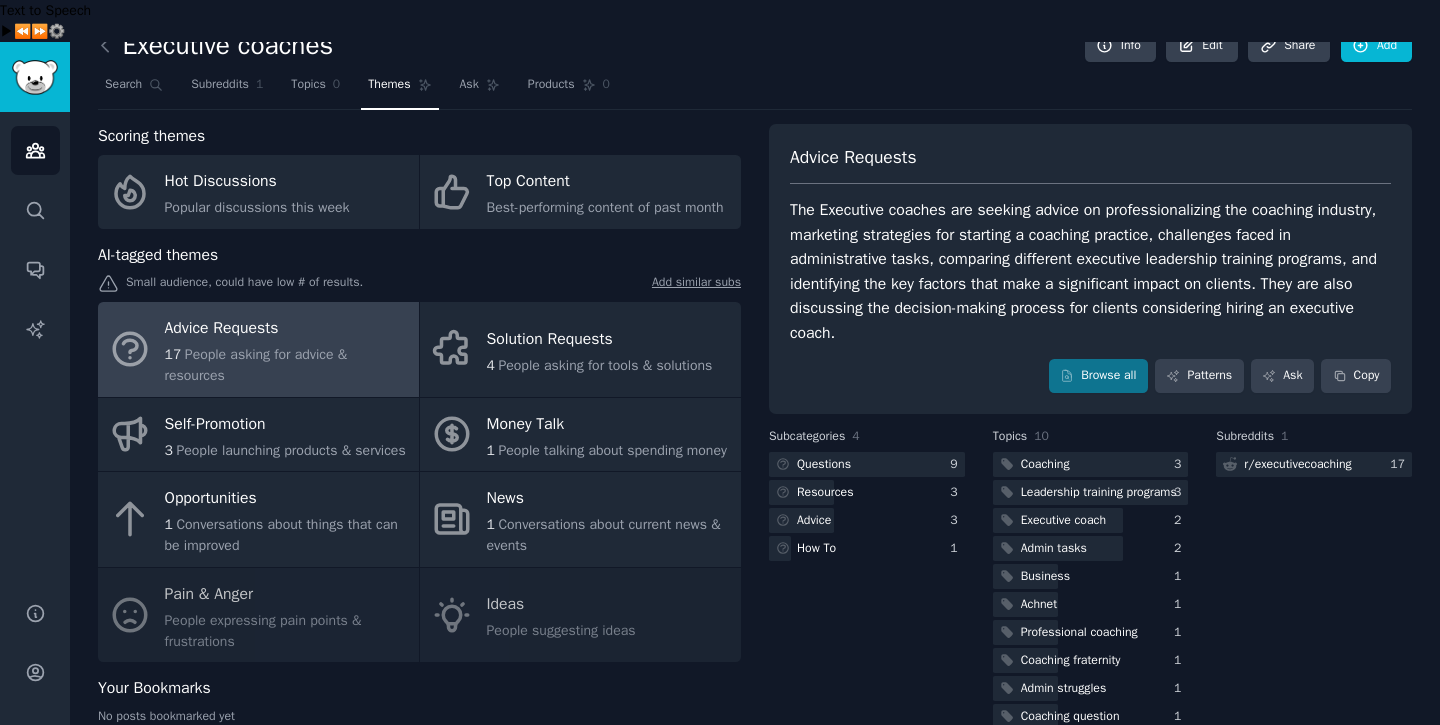click on "Advice Requests 17 People asking for advice & resources Solution Requests 4 People asking for tools & solutions Self-Promotion 3 People launching products & services Money Talk 1 People talking about spending money Opportunities 1 Conversations about things that can be improved News 1 Conversations about current news & events Pain & Anger People expressing pain points & frustrations Ideas People suggesting ideas" at bounding box center (419, 482) 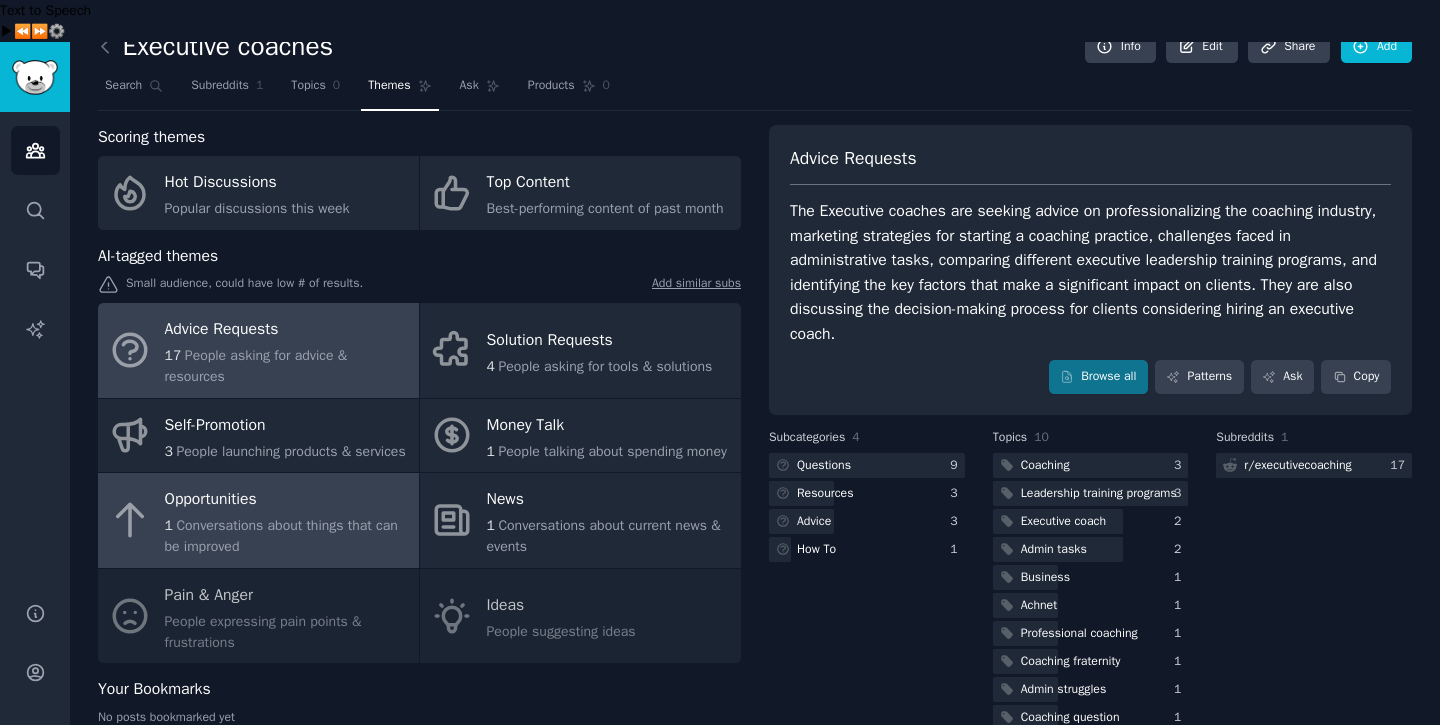 scroll, scrollTop: 73, scrollLeft: 0, axis: vertical 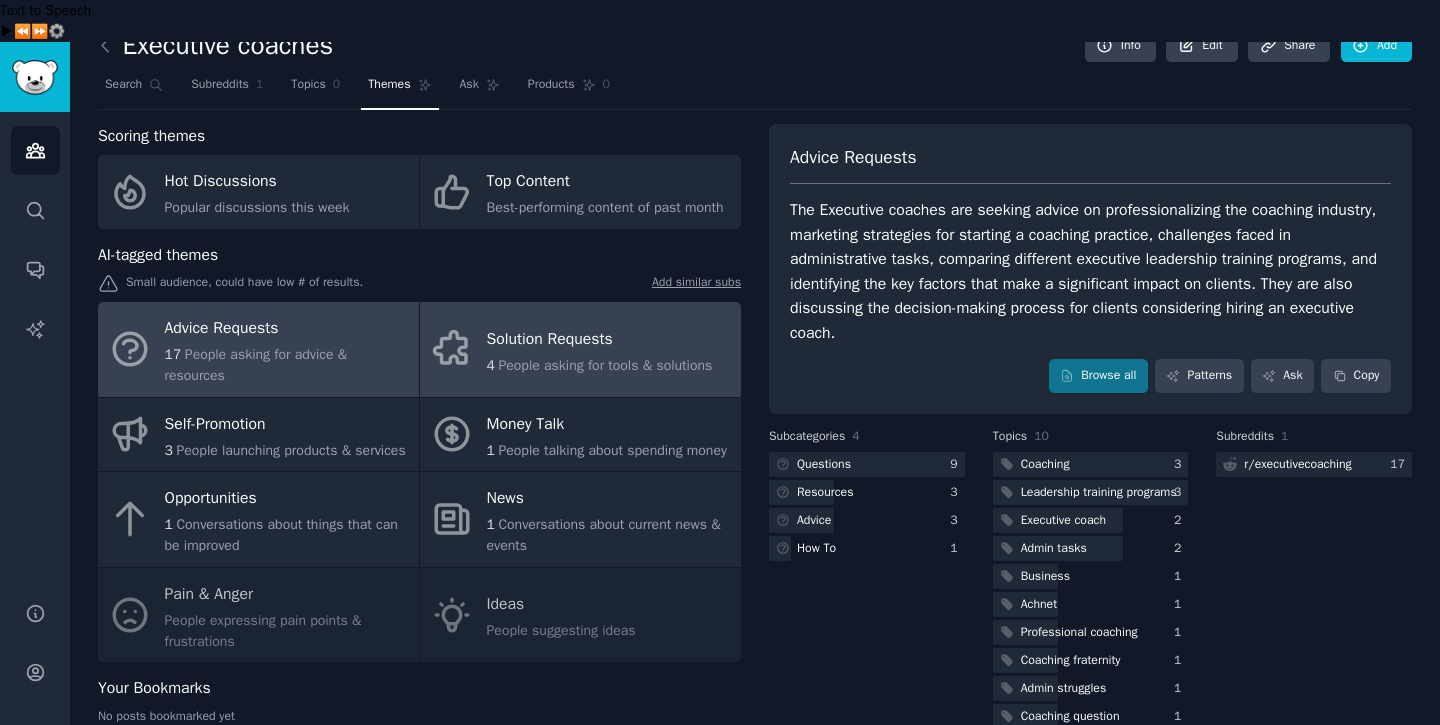 click on "Solution Requests" at bounding box center [600, 339] 